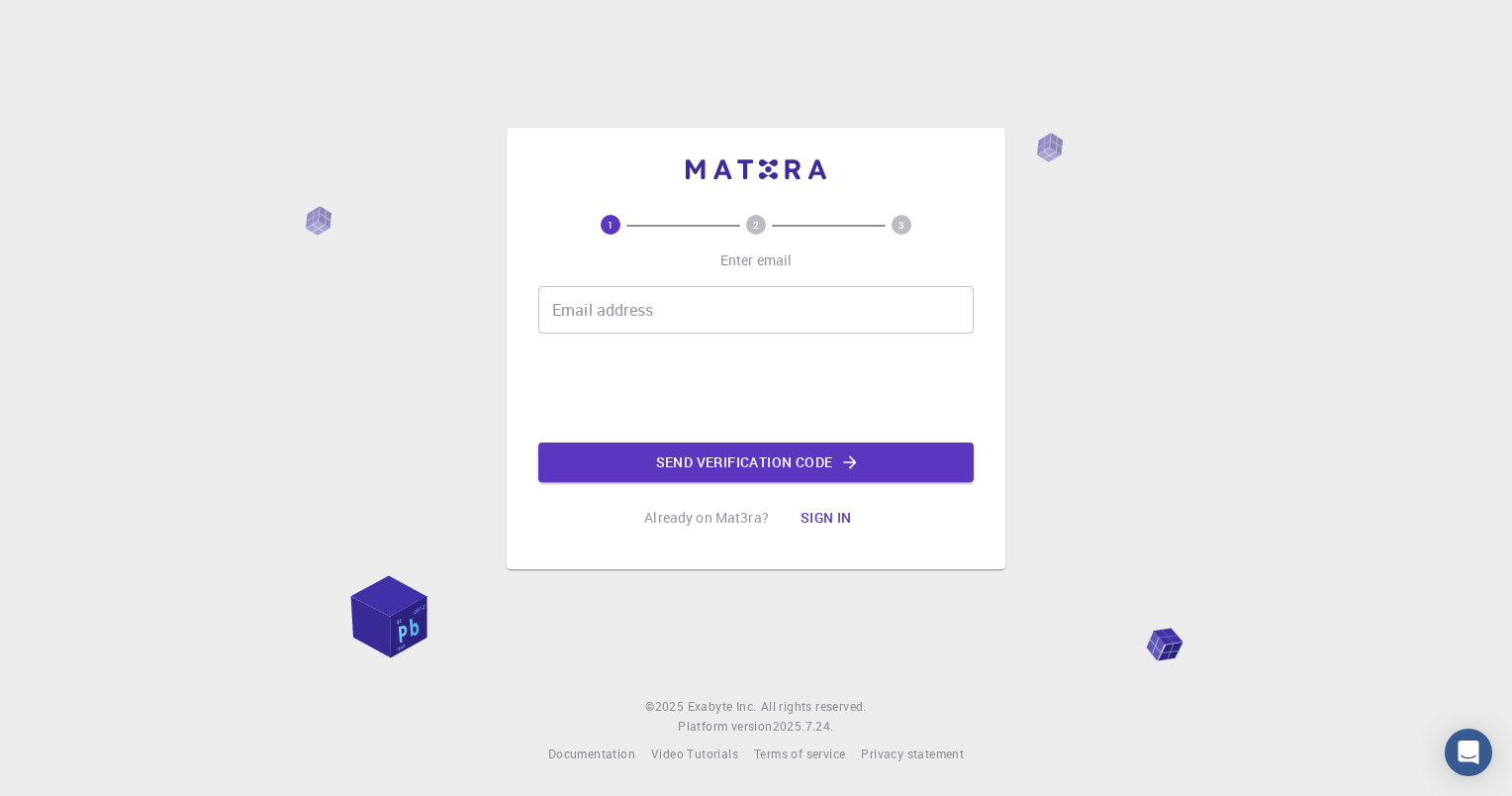 scroll, scrollTop: 0, scrollLeft: 0, axis: both 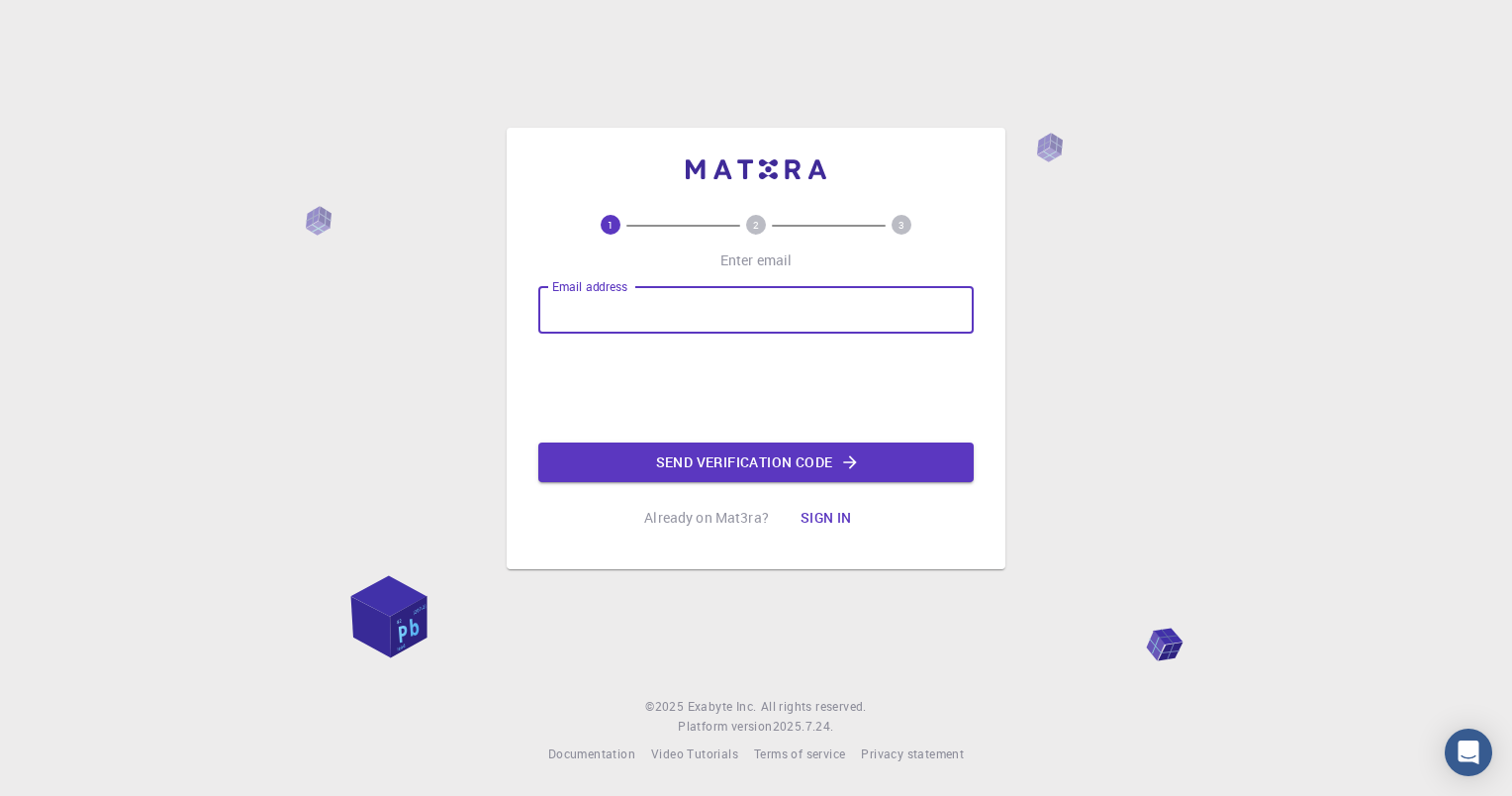 click on "Email address" at bounding box center (756, 310) 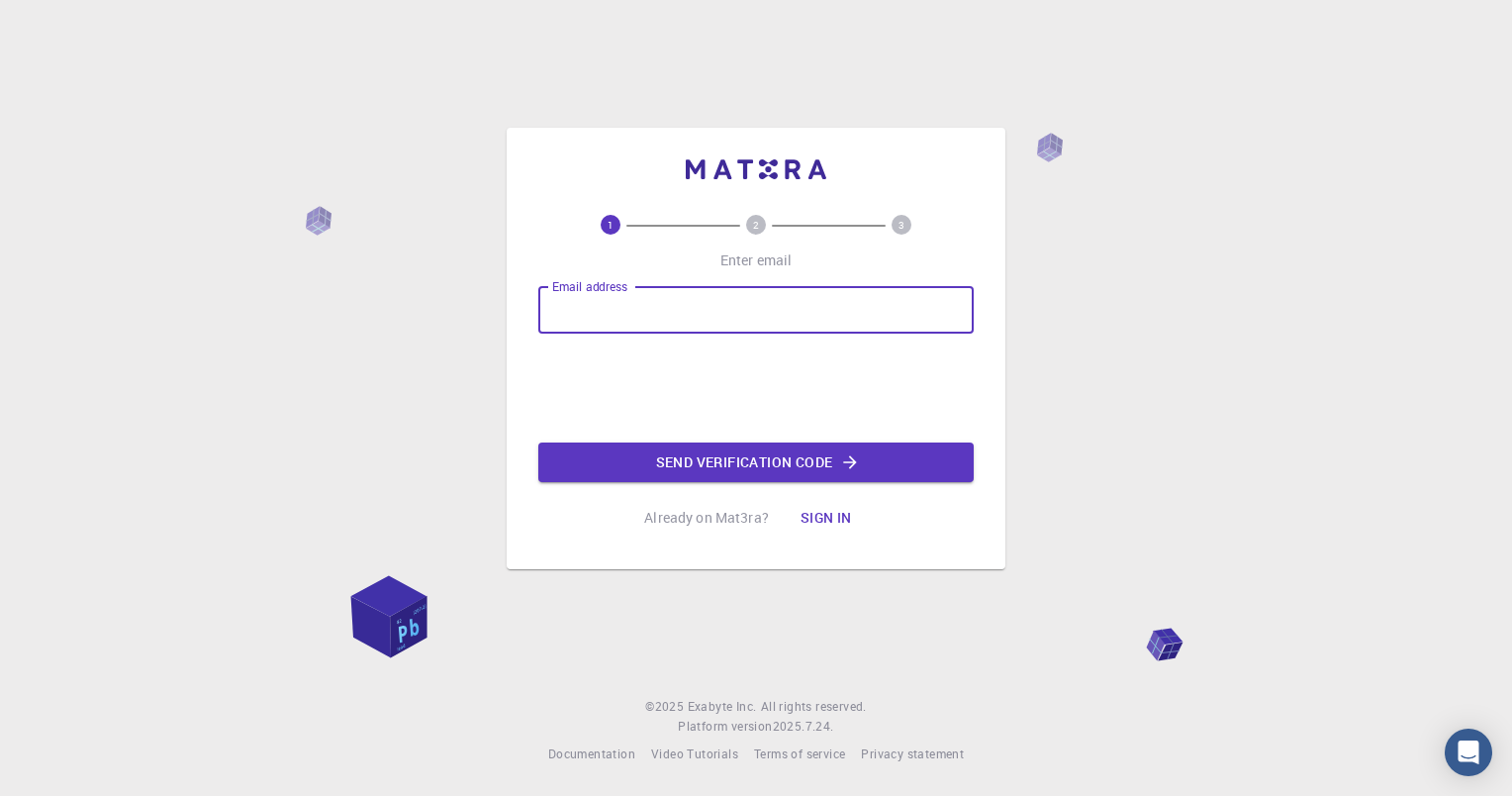 type on "[EMAIL]" 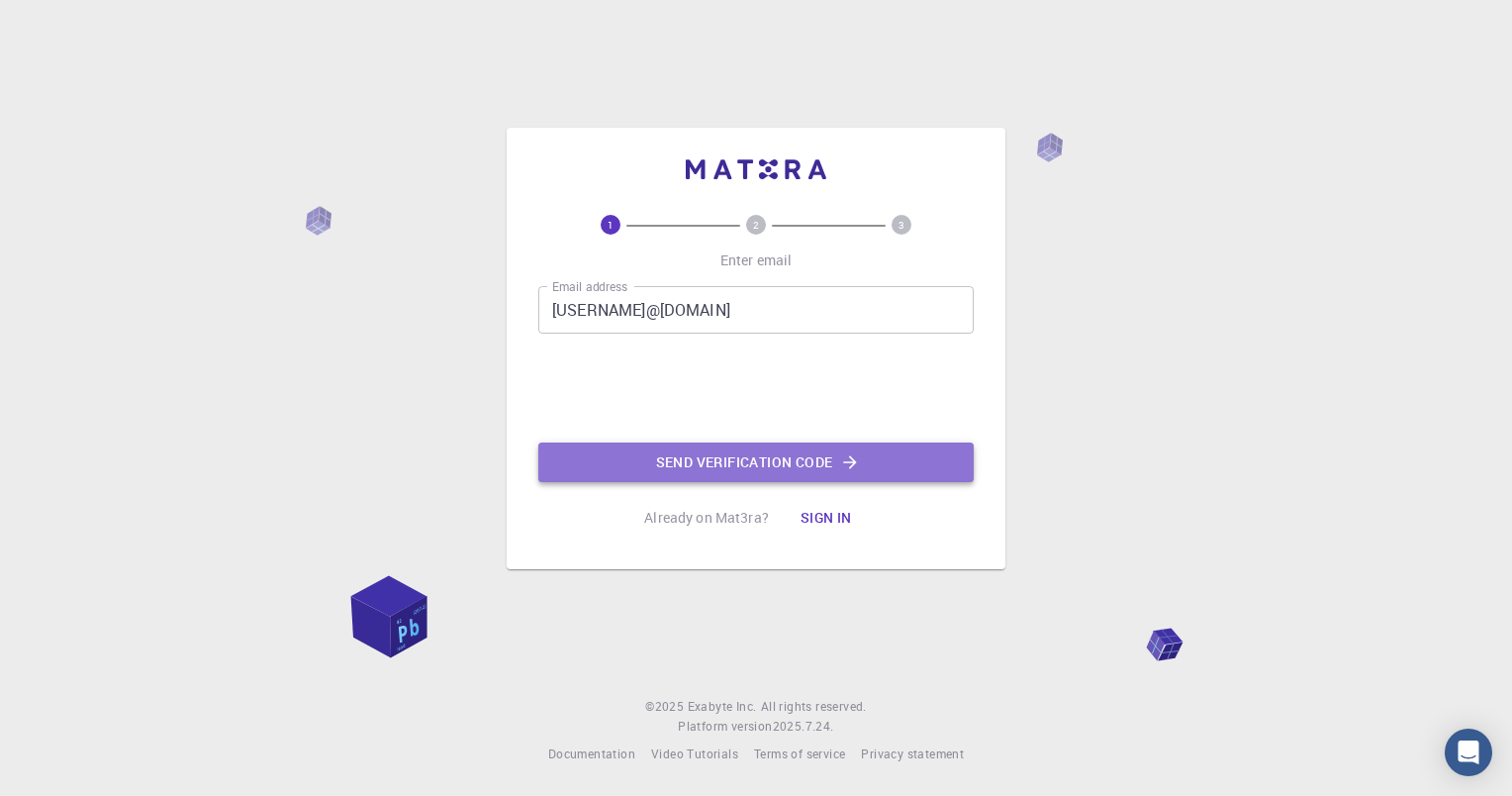click on "Send verification code" 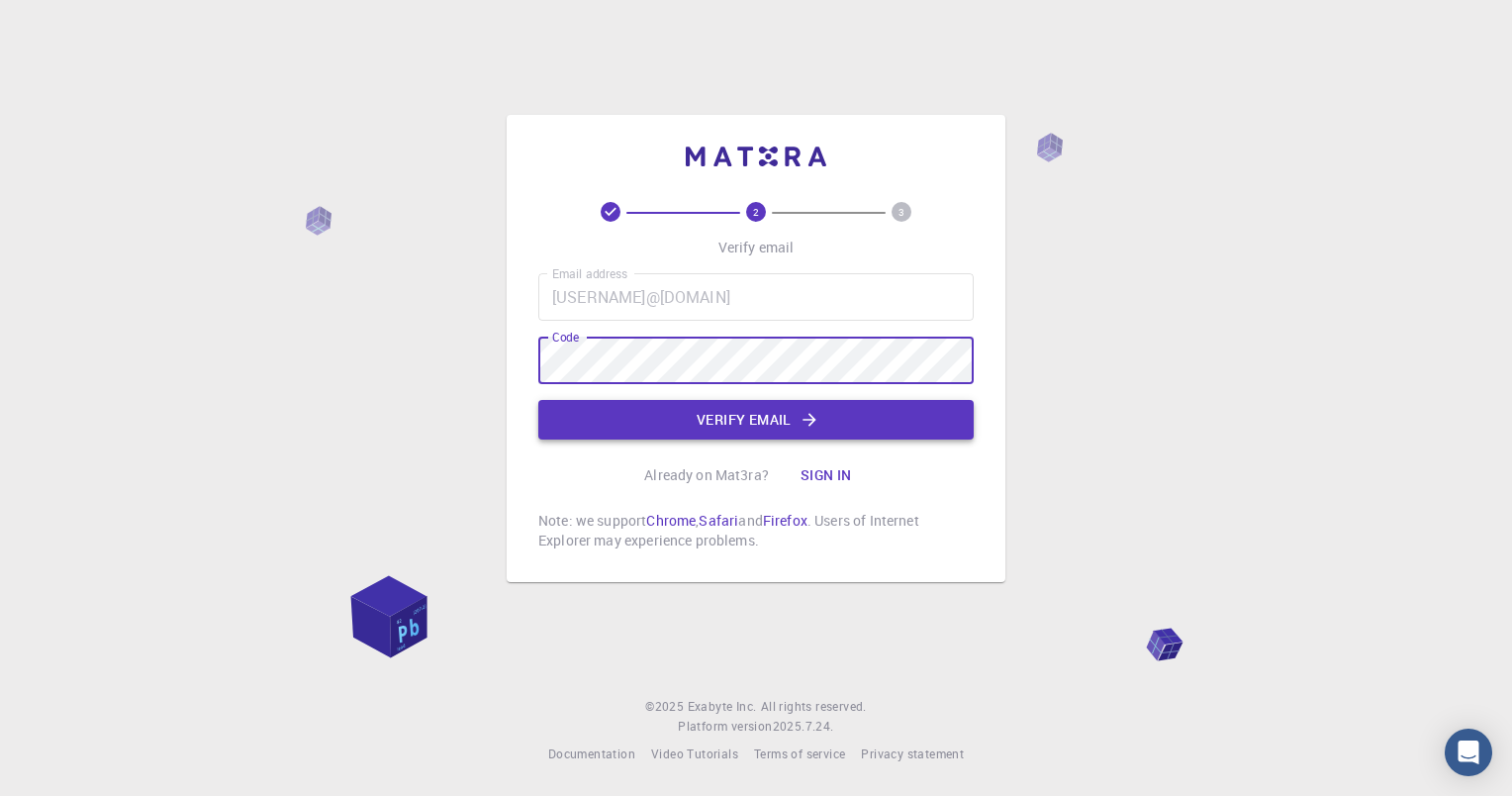 click on "Verify email" 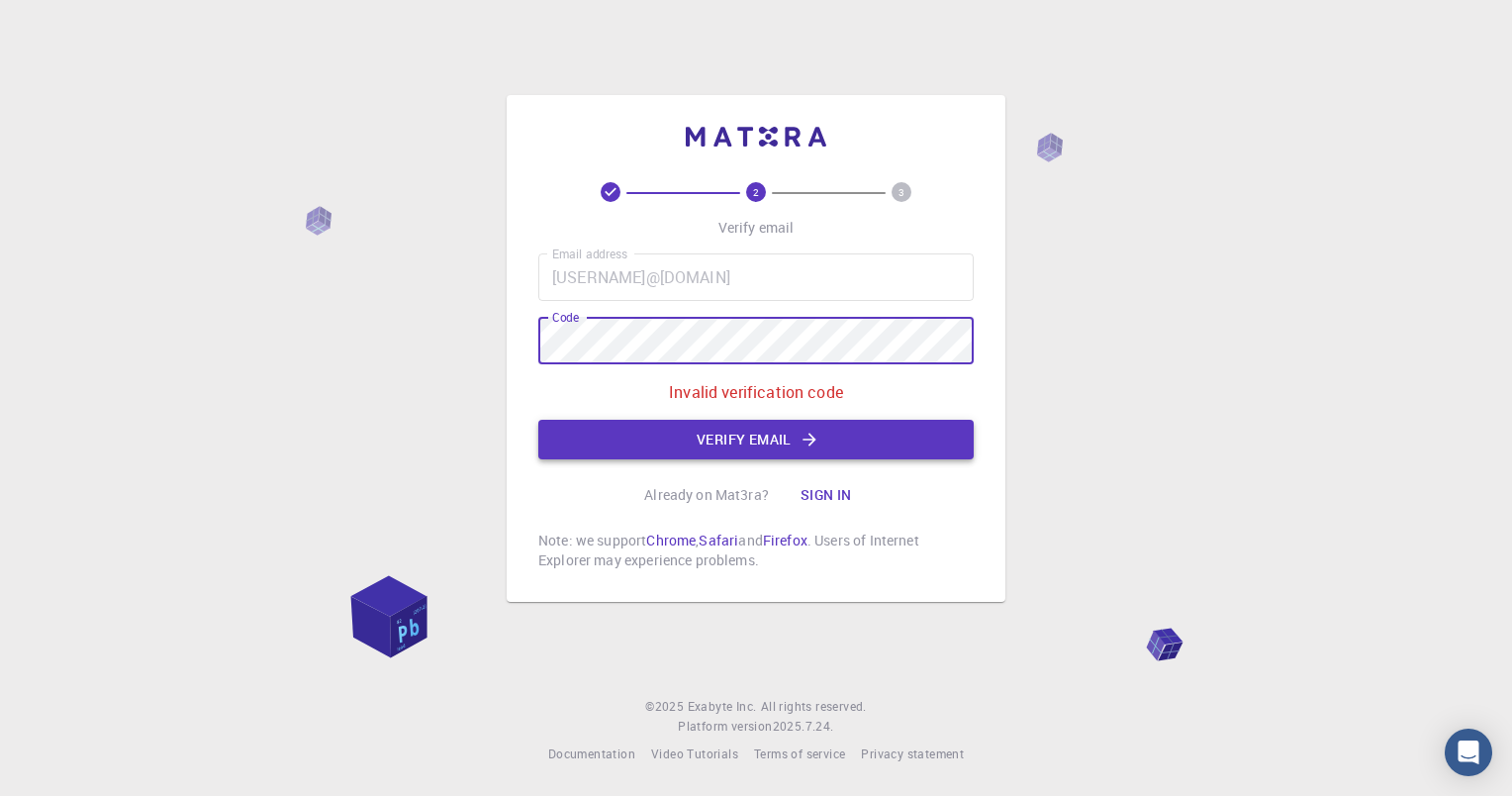 click on "Verify email" at bounding box center [756, 440] 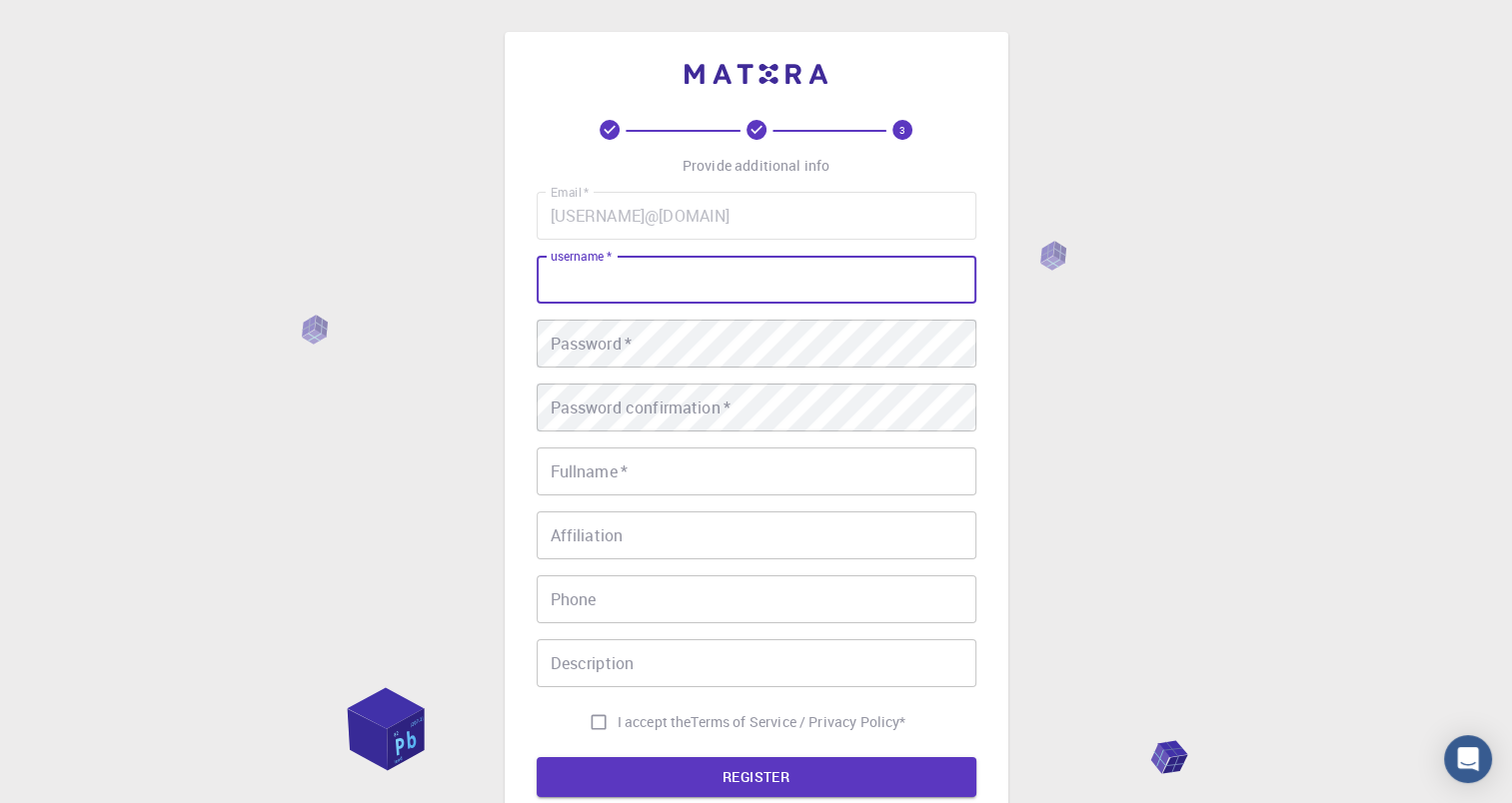 click on "username   *" at bounding box center [756, 280] 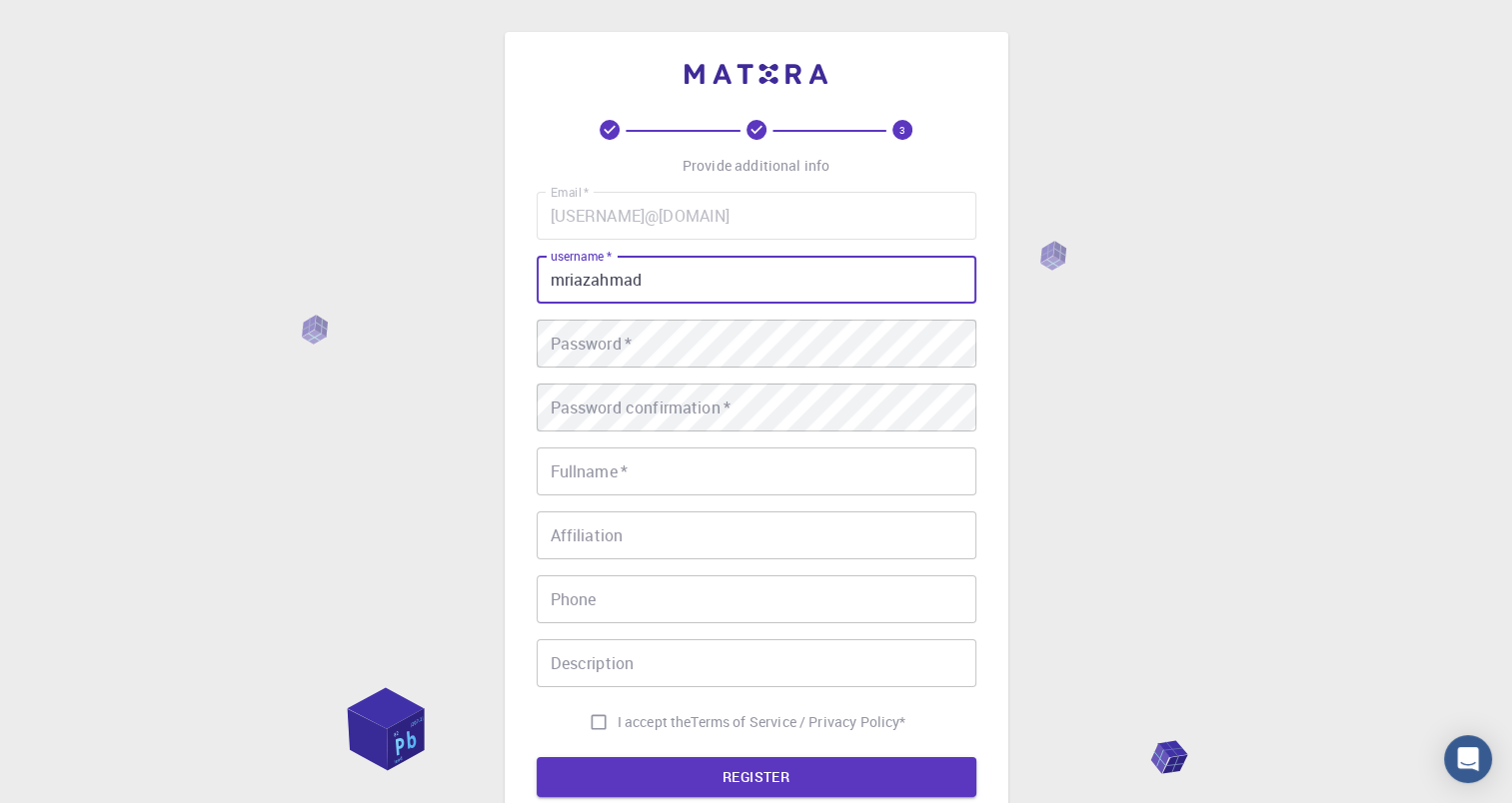 type on "mriazahmad" 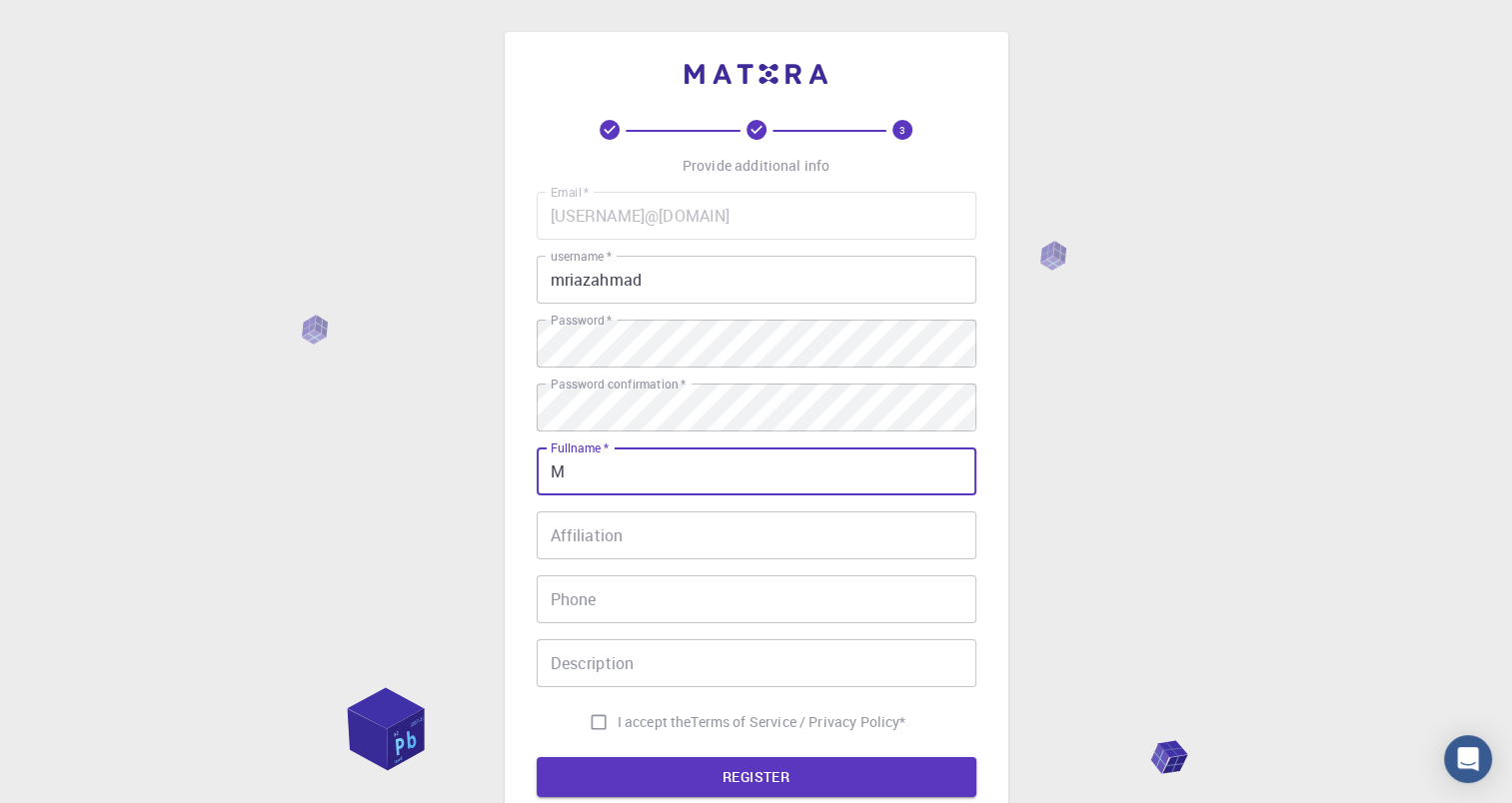 type on "MUHAMMAD RIAZ AZ1178353 AHMAD" 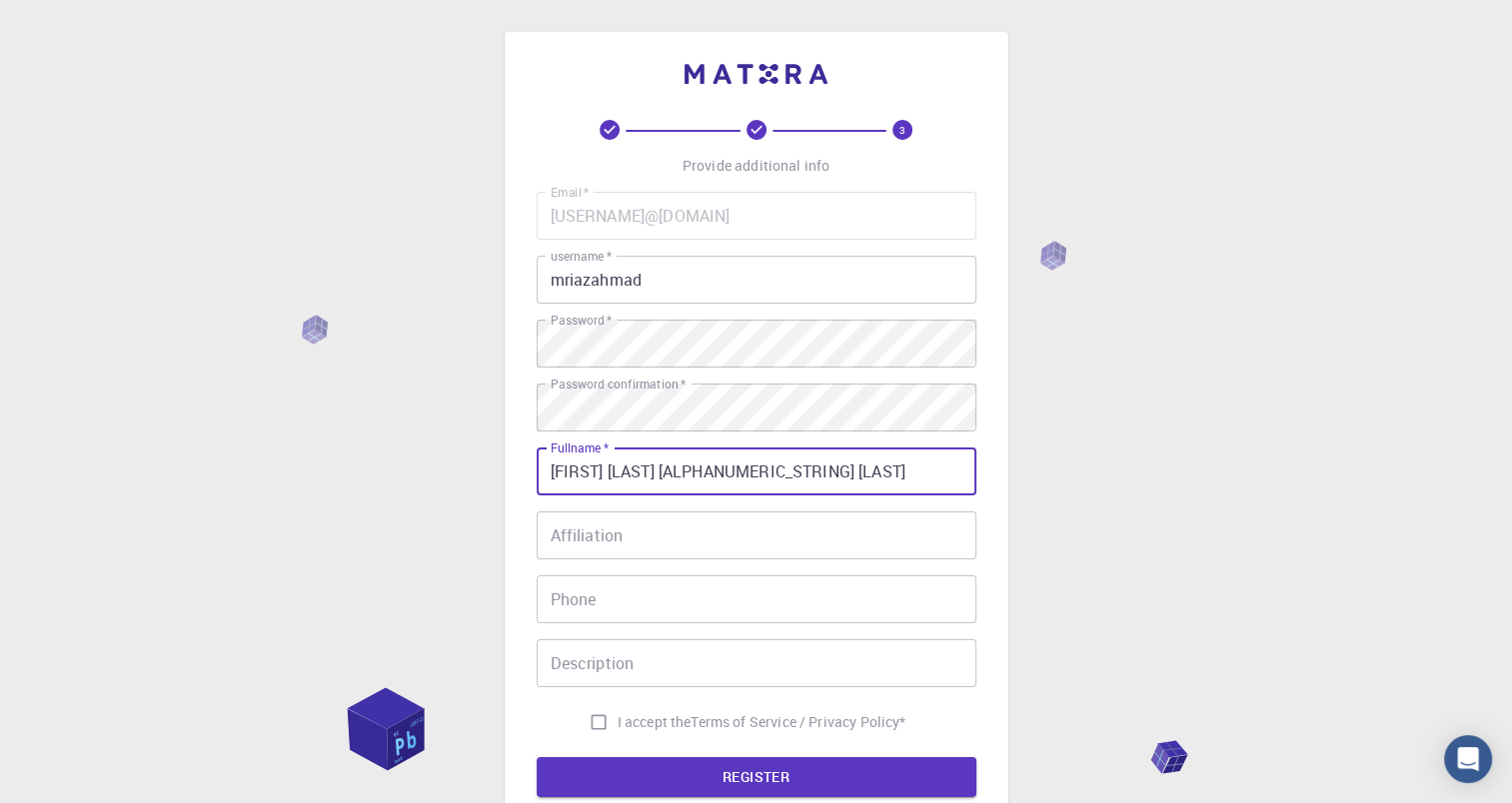 type on "+85261627489" 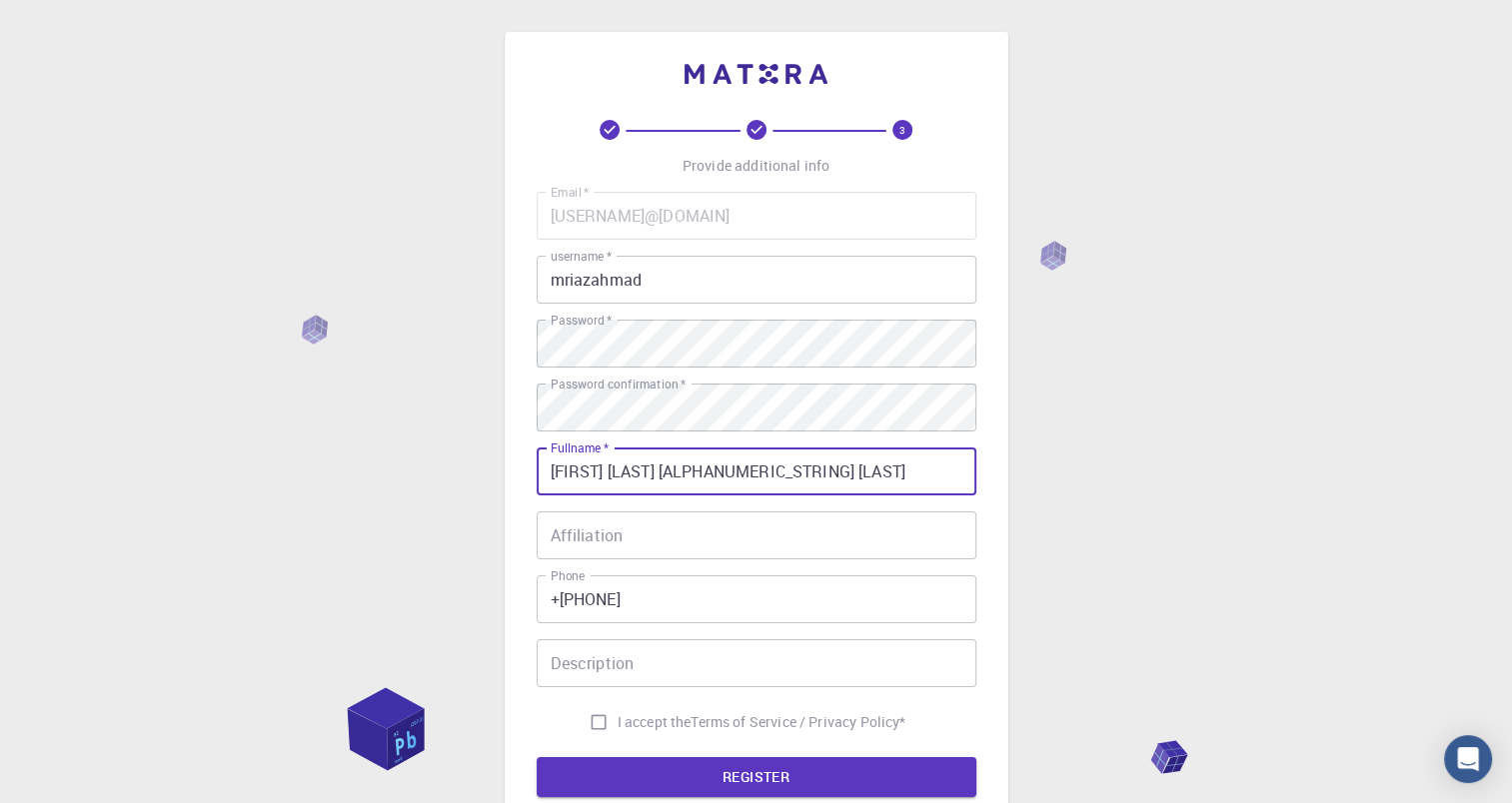 click on "Affiliation" at bounding box center (756, 535) 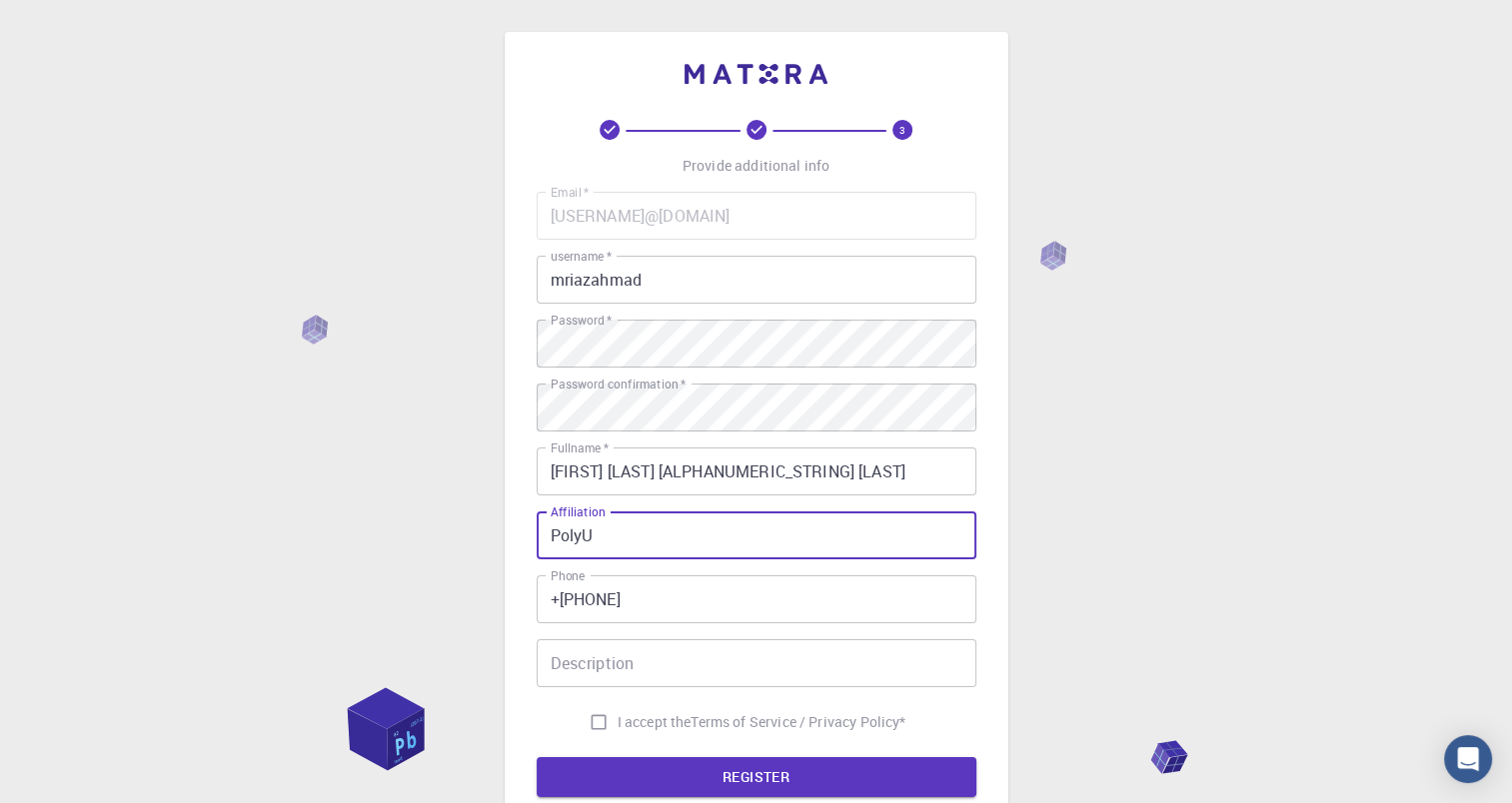type on "PolyU" 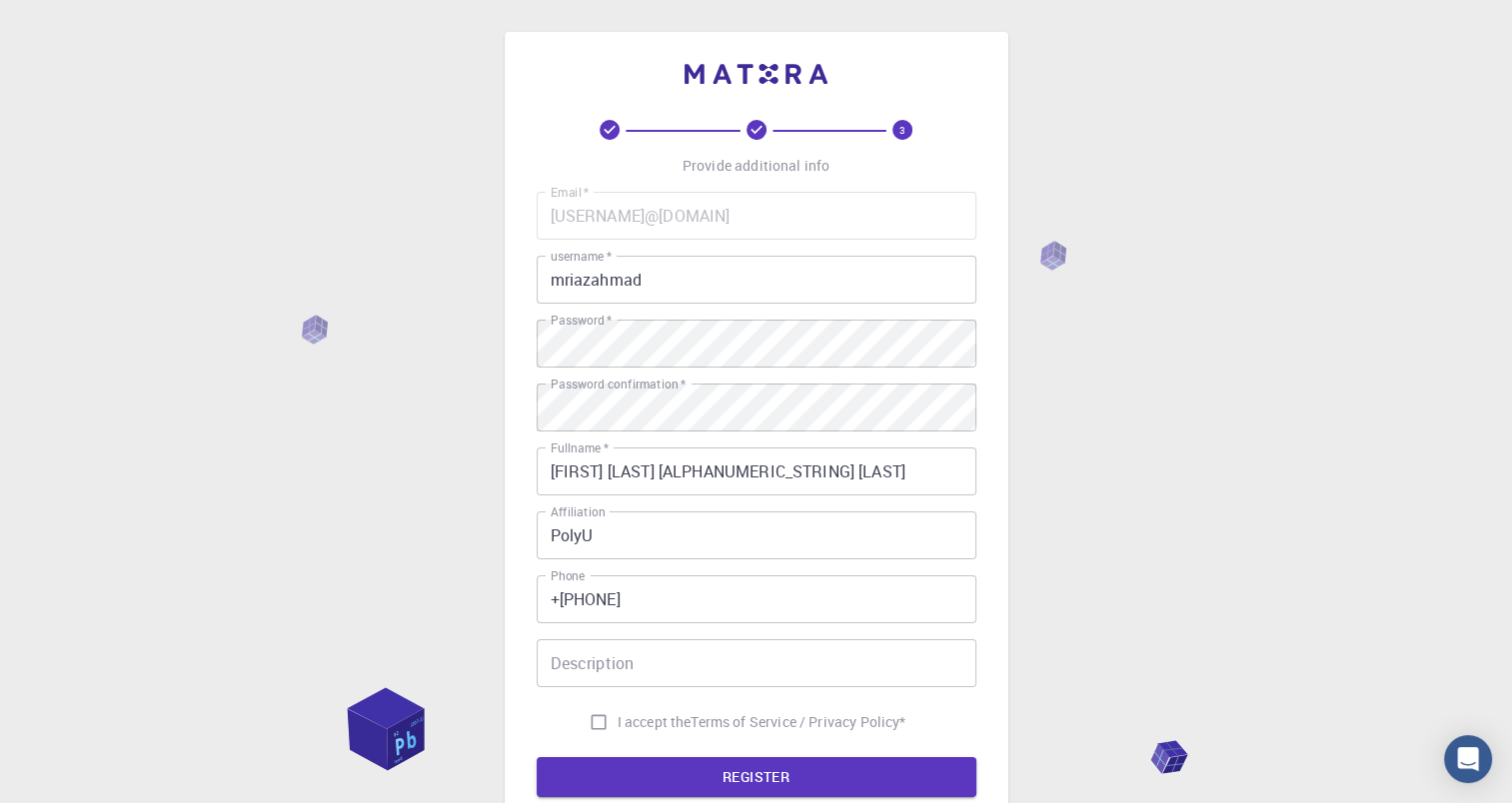 scroll, scrollTop: 213, scrollLeft: 0, axis: vertical 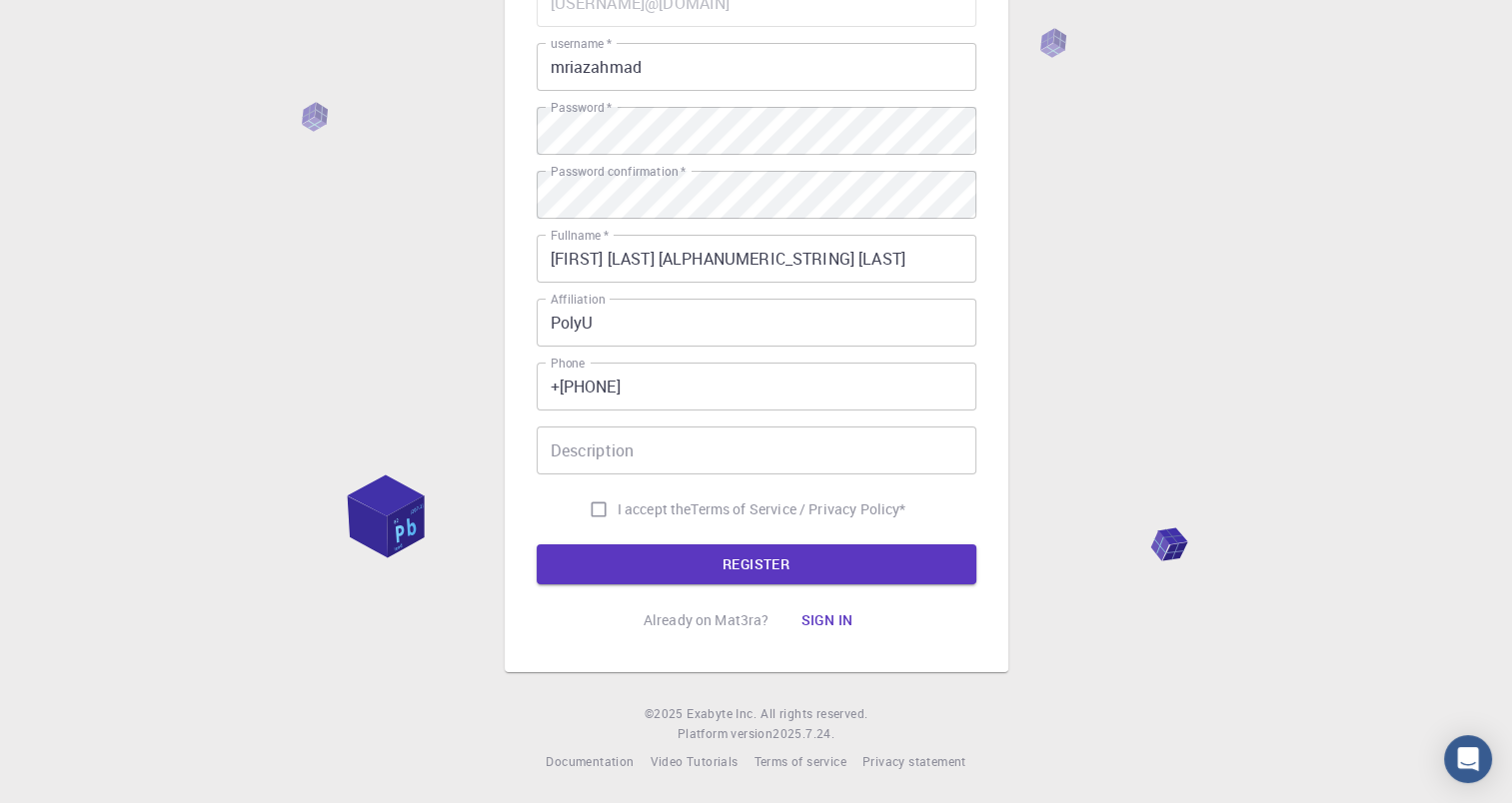 click on "I accept the  Terms of Service / Privacy Policy  *" at bounding box center (599, 509) 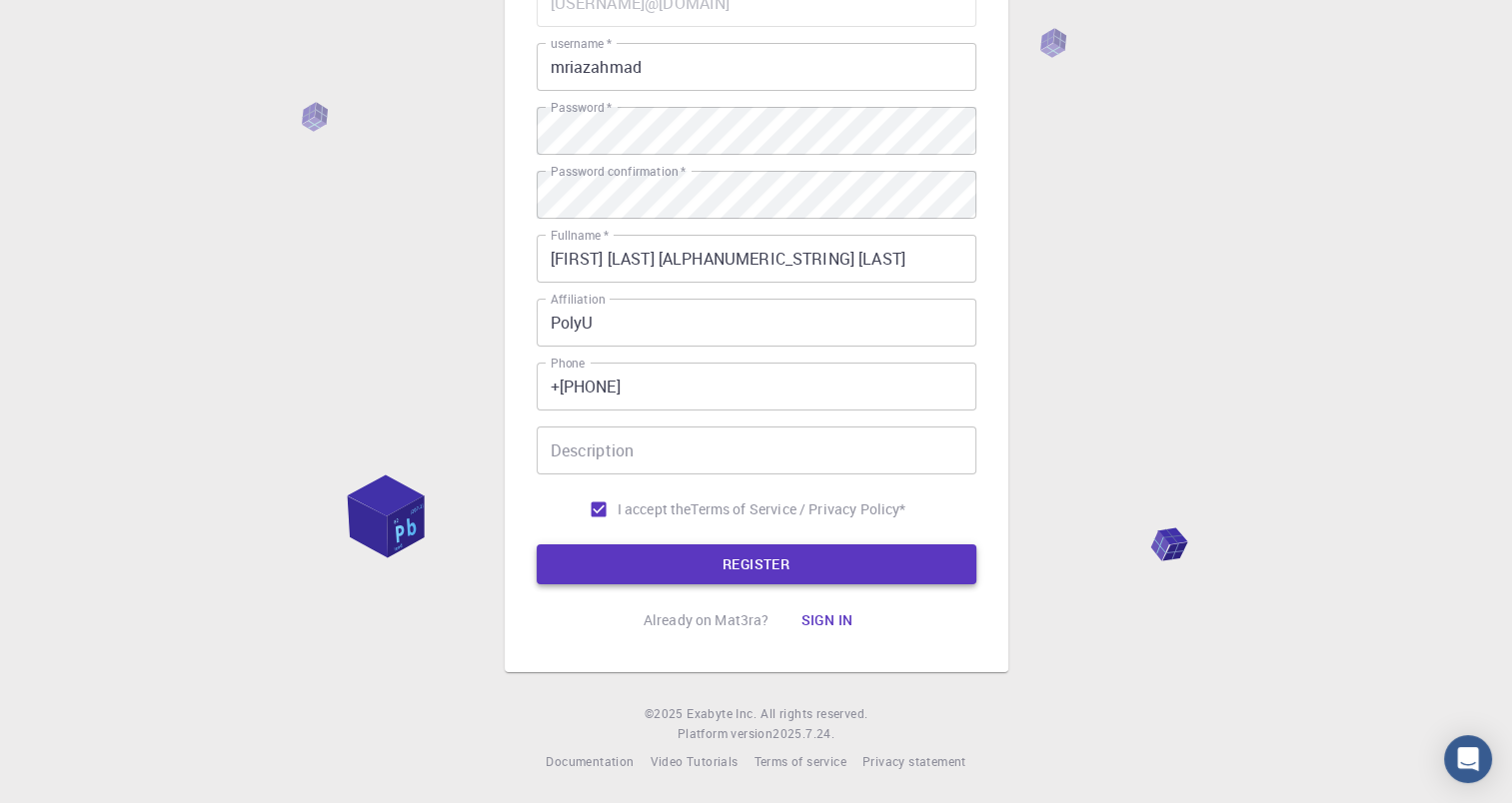 click on "REGISTER" at bounding box center [756, 564] 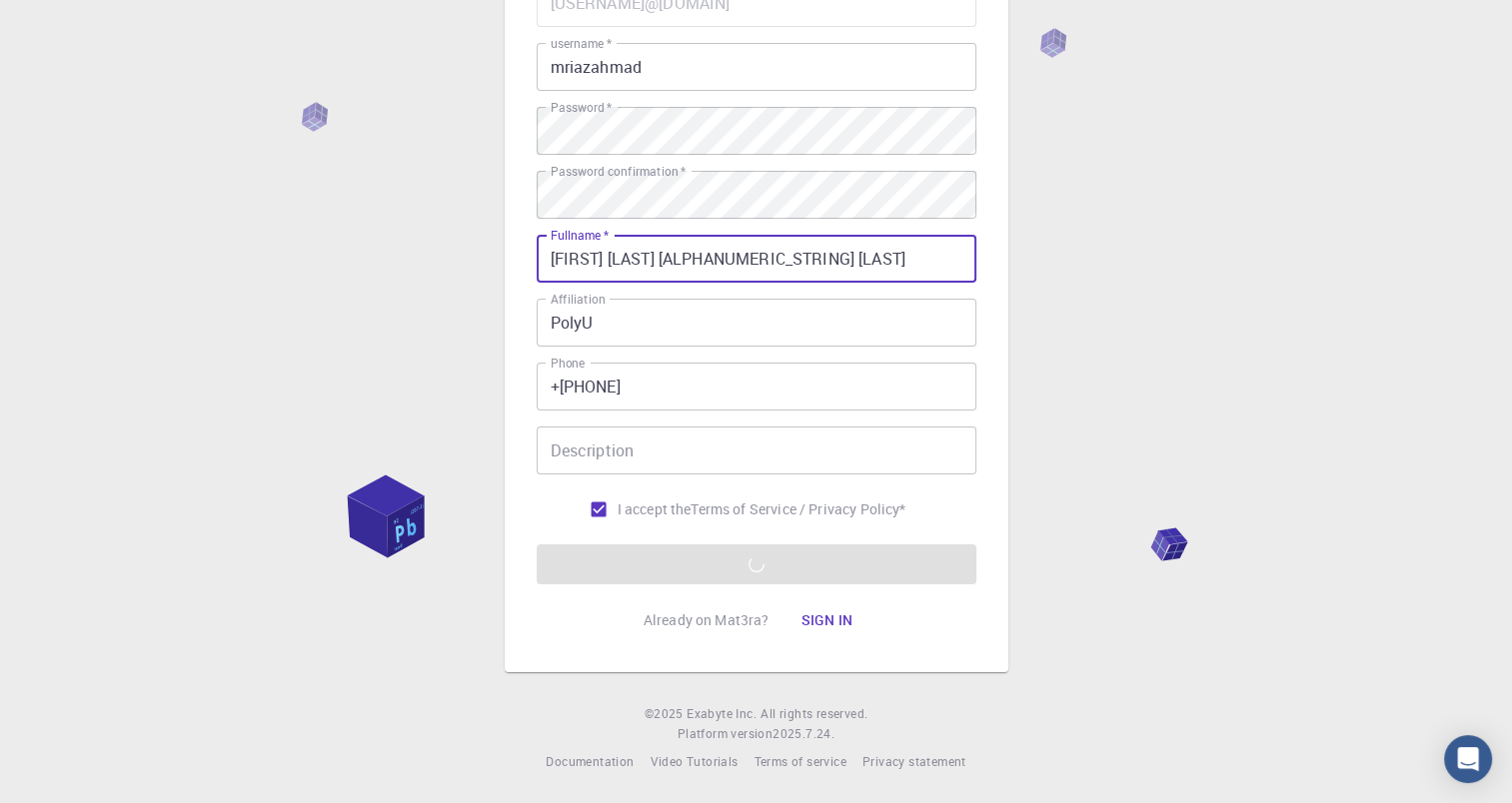 click on "MUHAMMAD RIAZ AZ1178353 AHMAD" at bounding box center [756, 259] 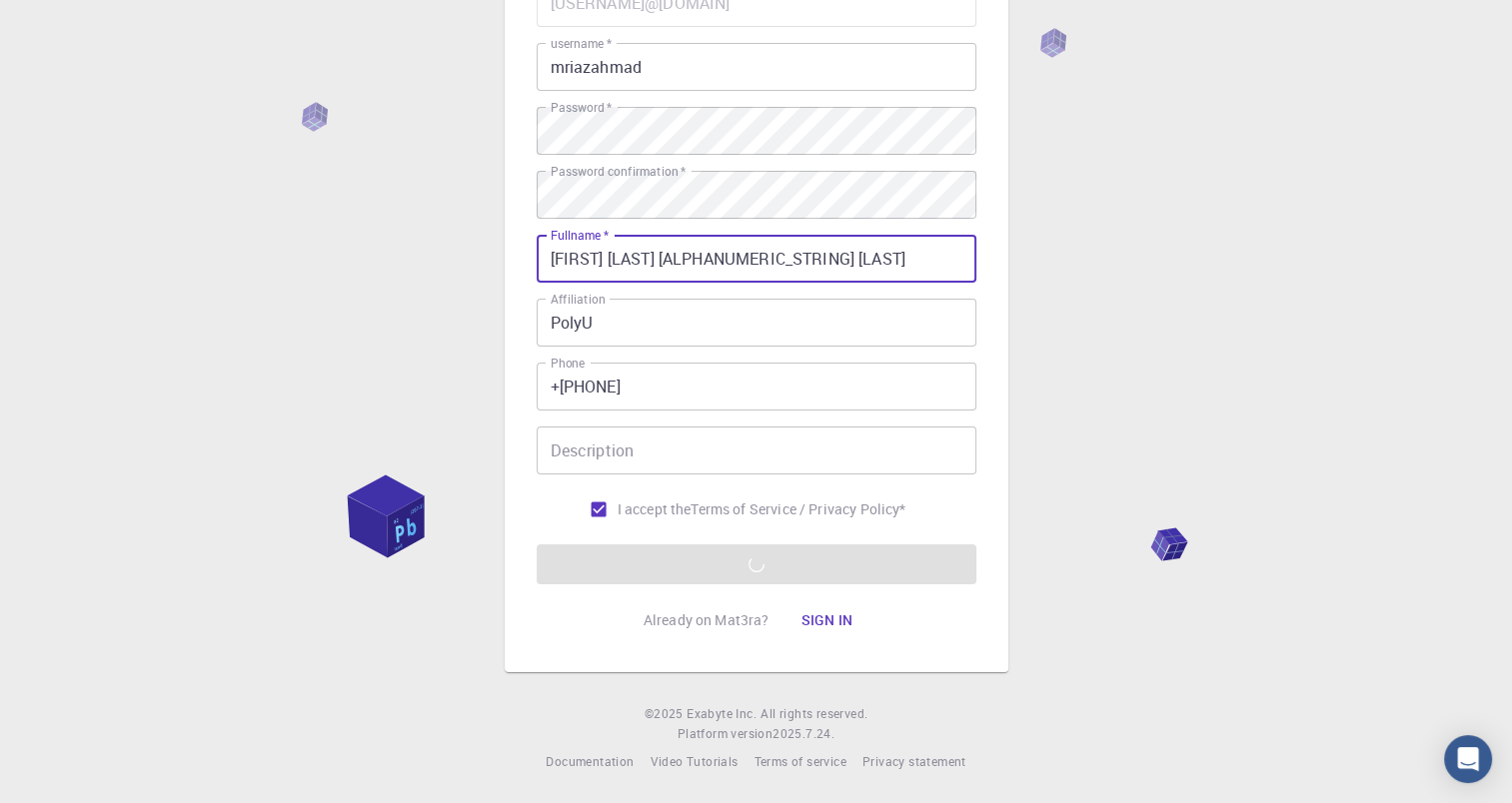 drag, startPoint x: 774, startPoint y: 260, endPoint x: 692, endPoint y: 262, distance: 82.02439 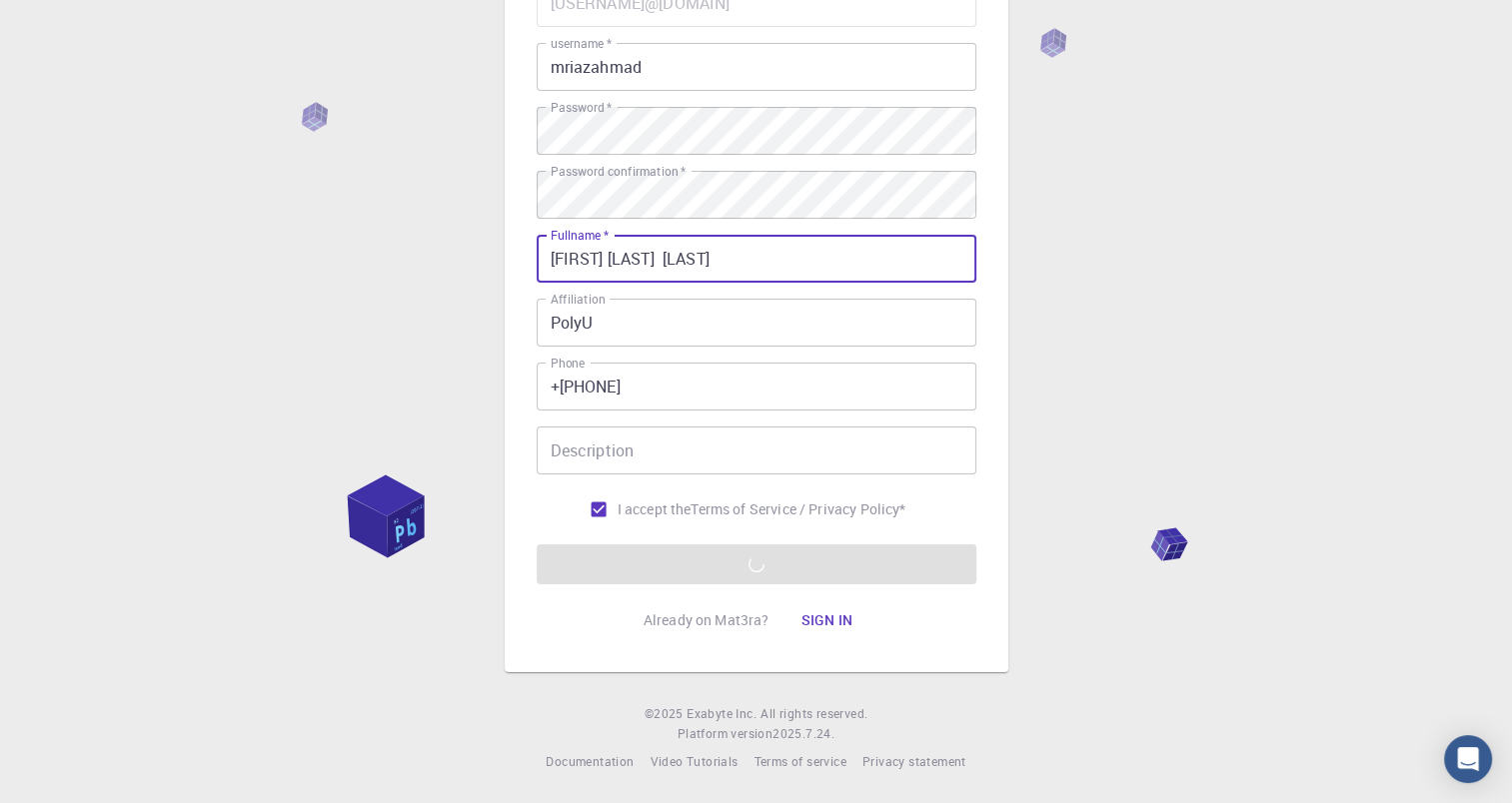 type on "MUHAMMAD RIAZ AHMAD" 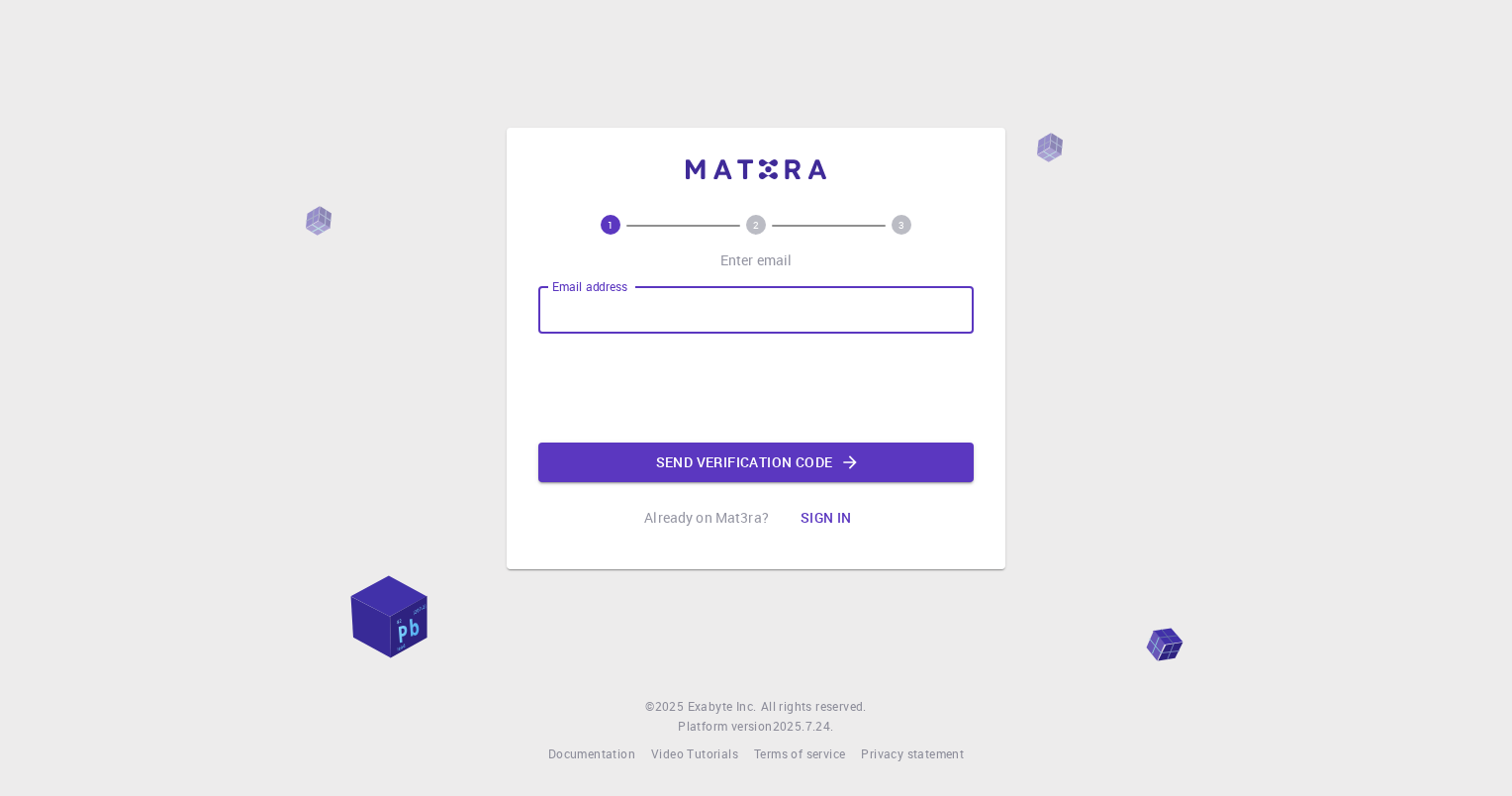 scroll, scrollTop: 0, scrollLeft: 0, axis: both 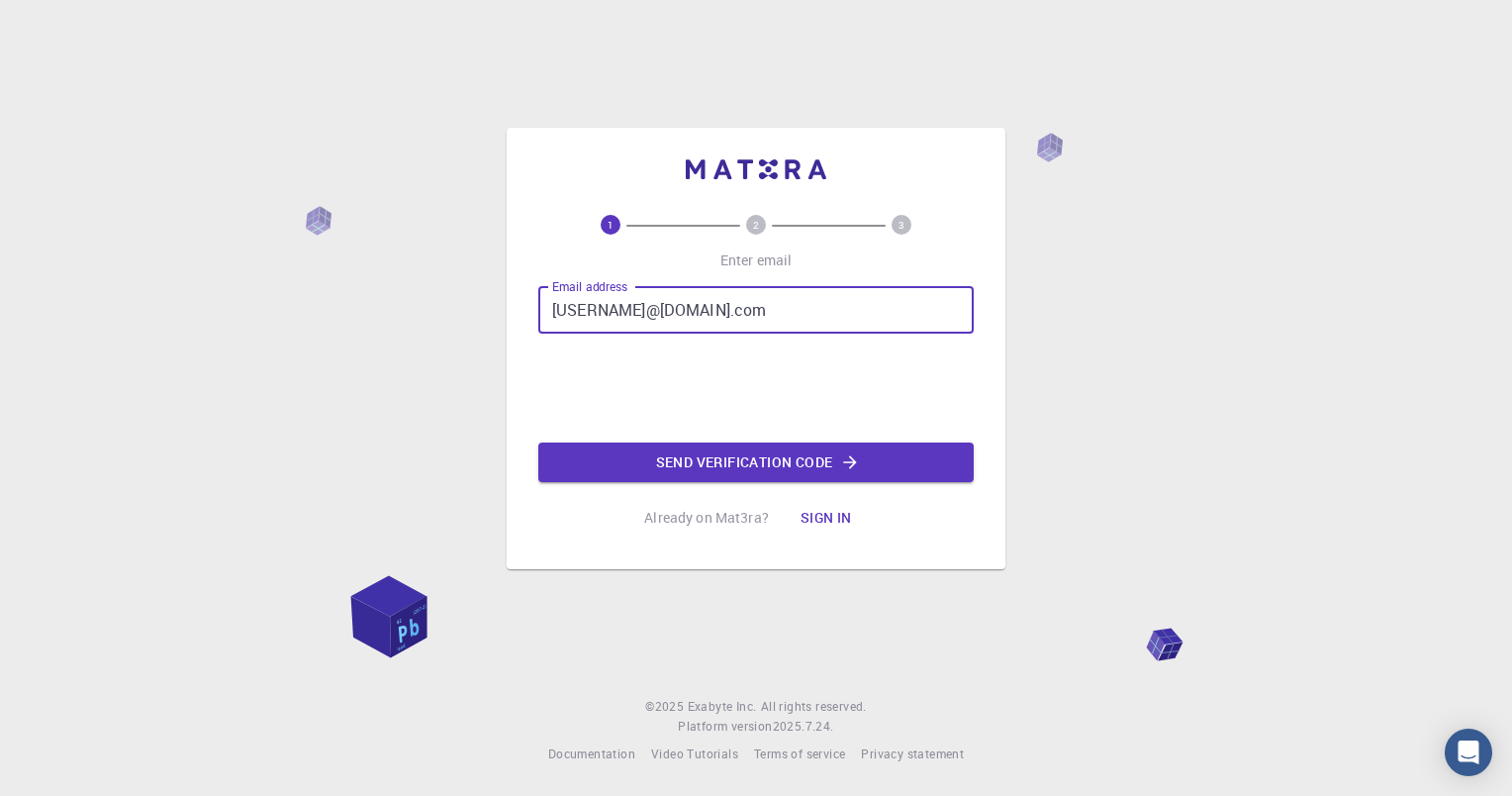 type on "[USERNAME]@[DOMAIN].edu.[TLD]" 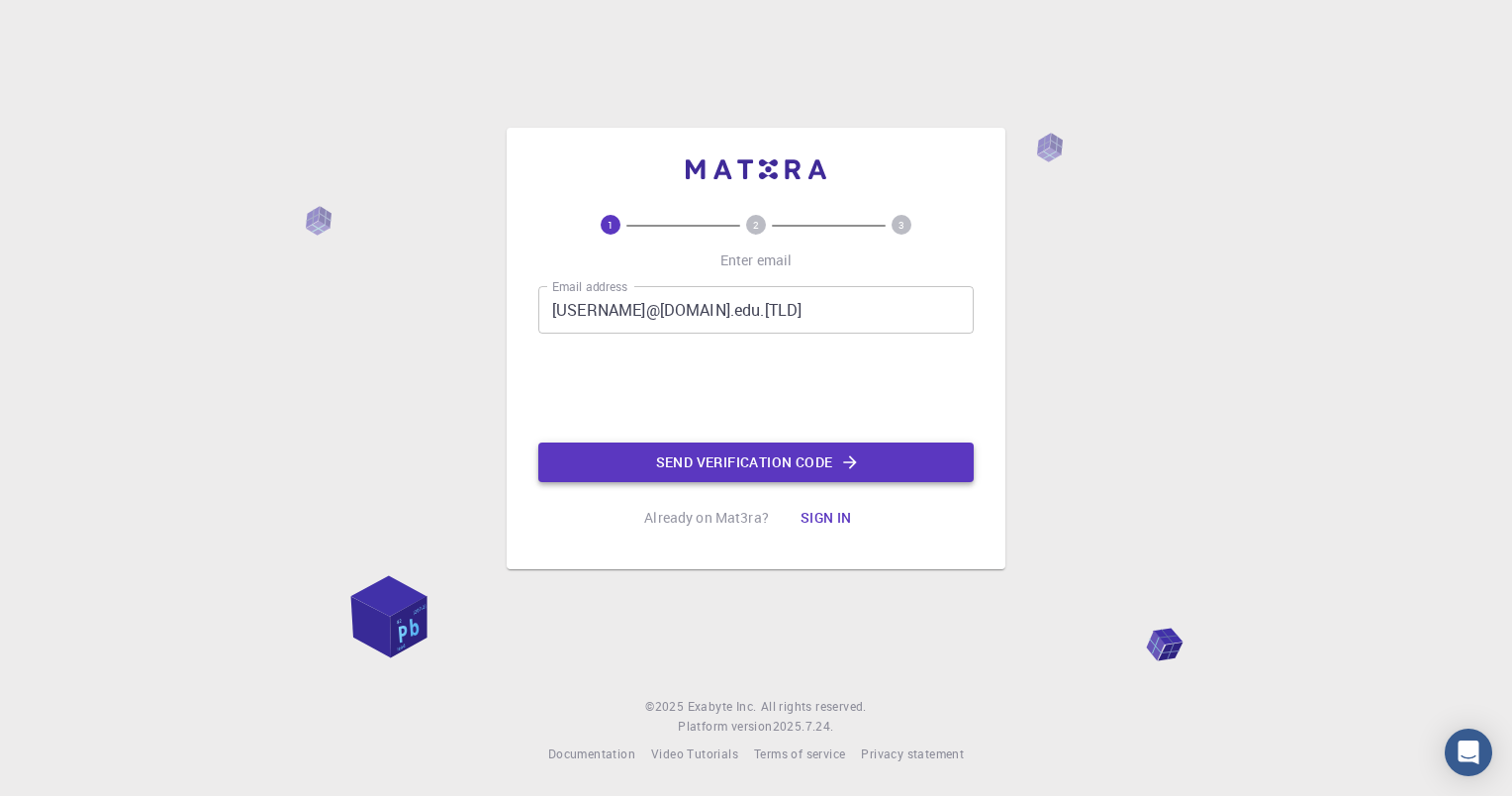 click on "Send verification code" 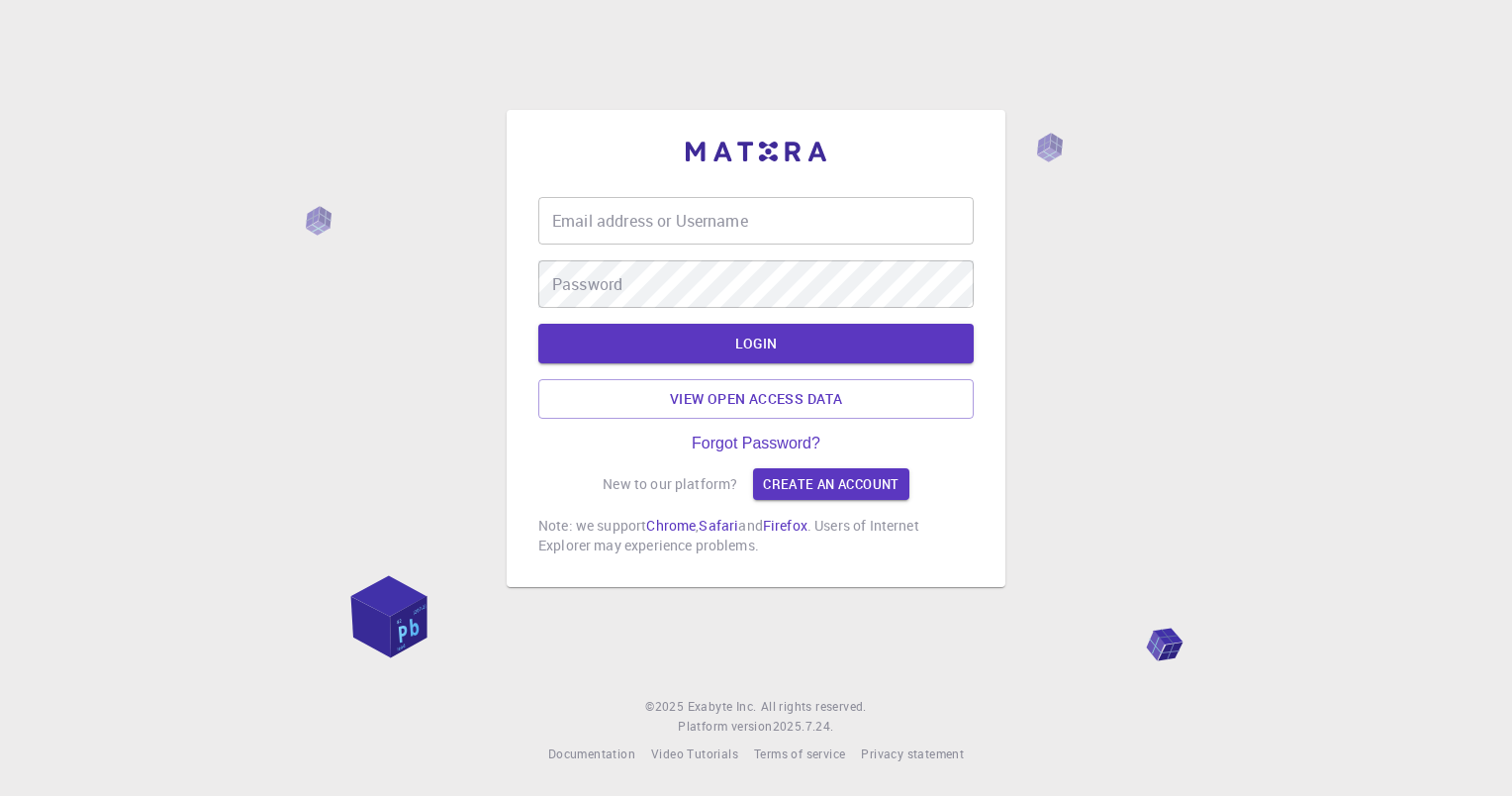 scroll, scrollTop: 0, scrollLeft: 0, axis: both 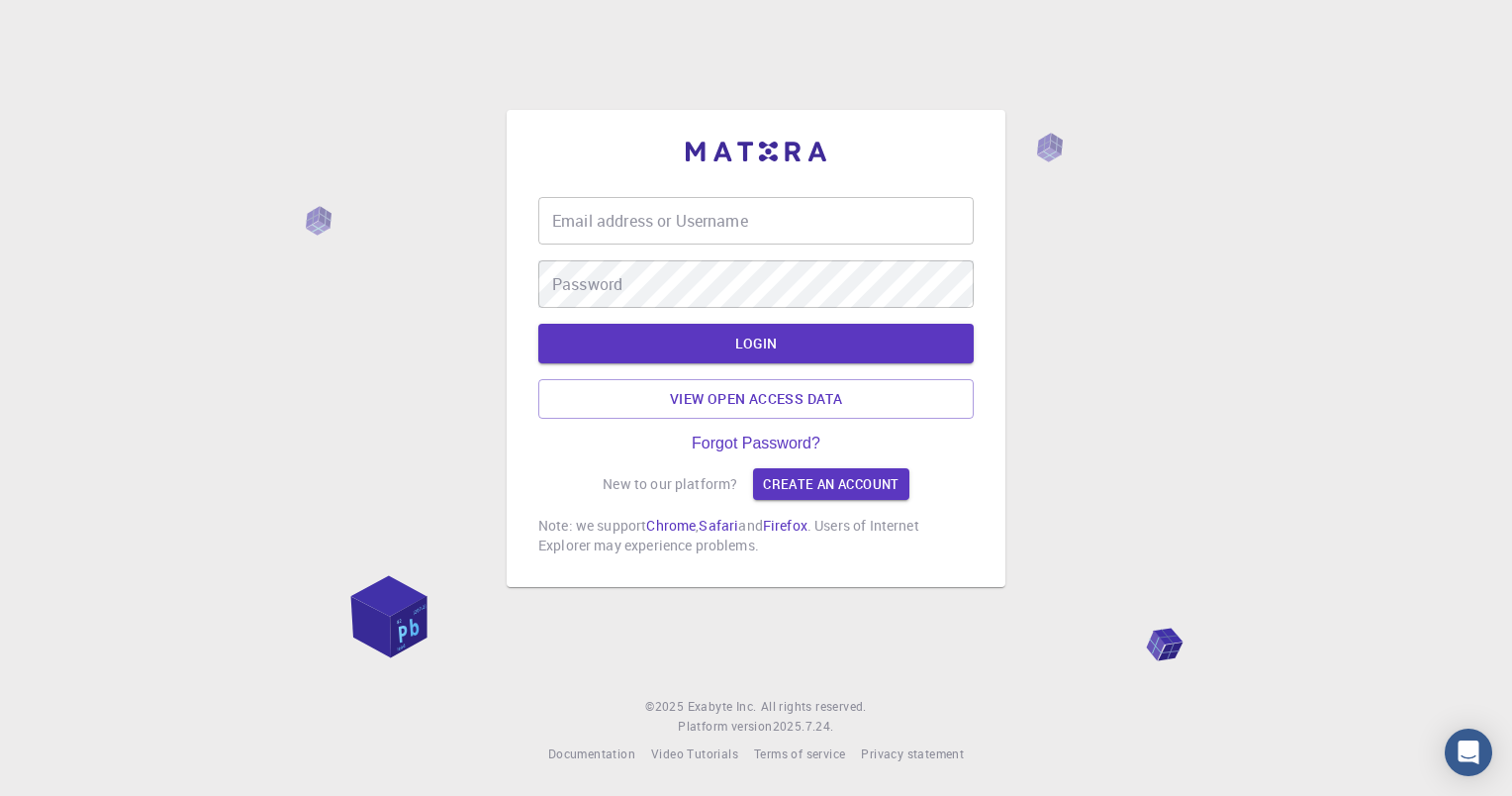 click on "Email address or Username" at bounding box center [756, 221] 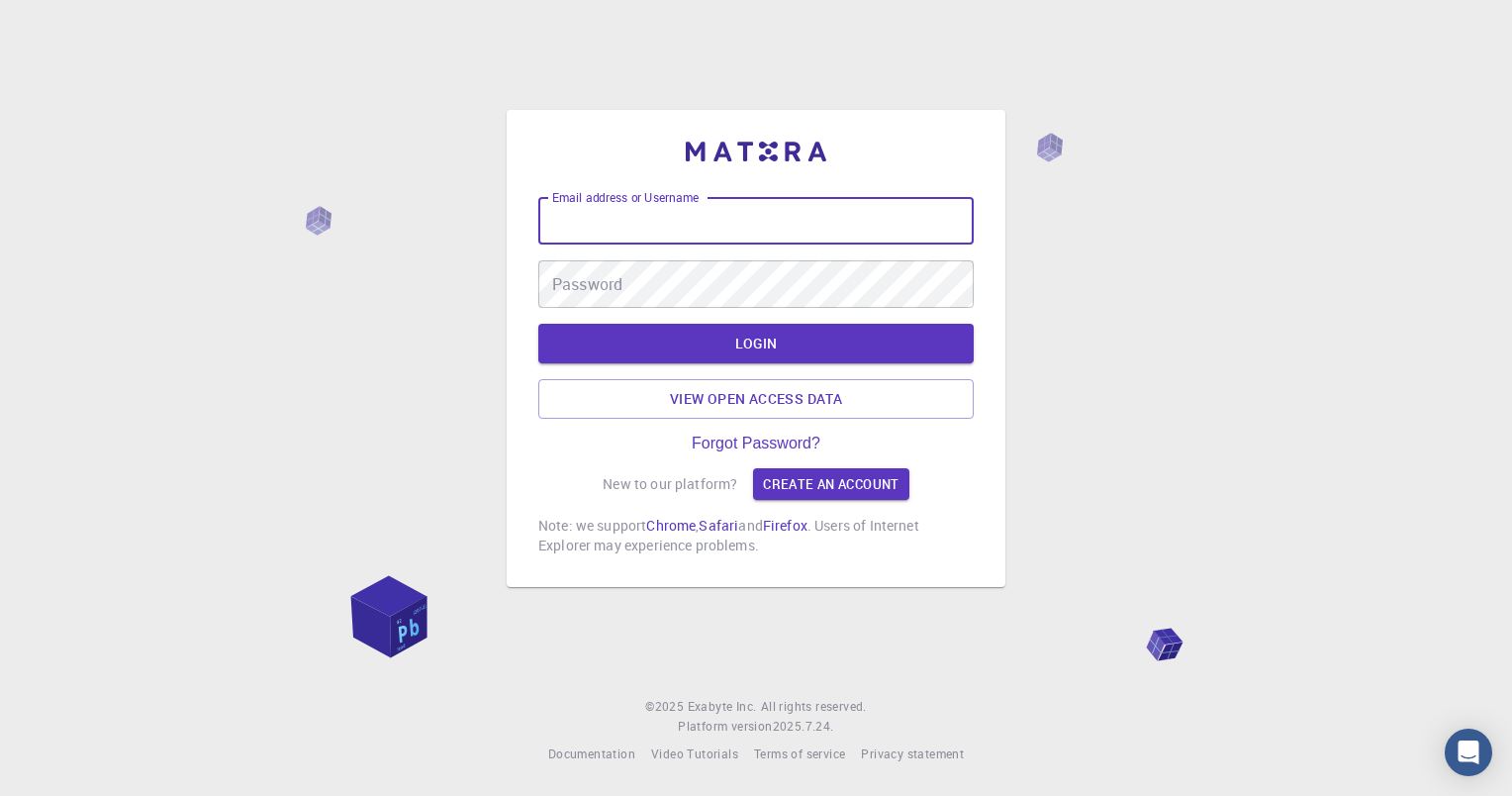 type on "[EMAIL]" 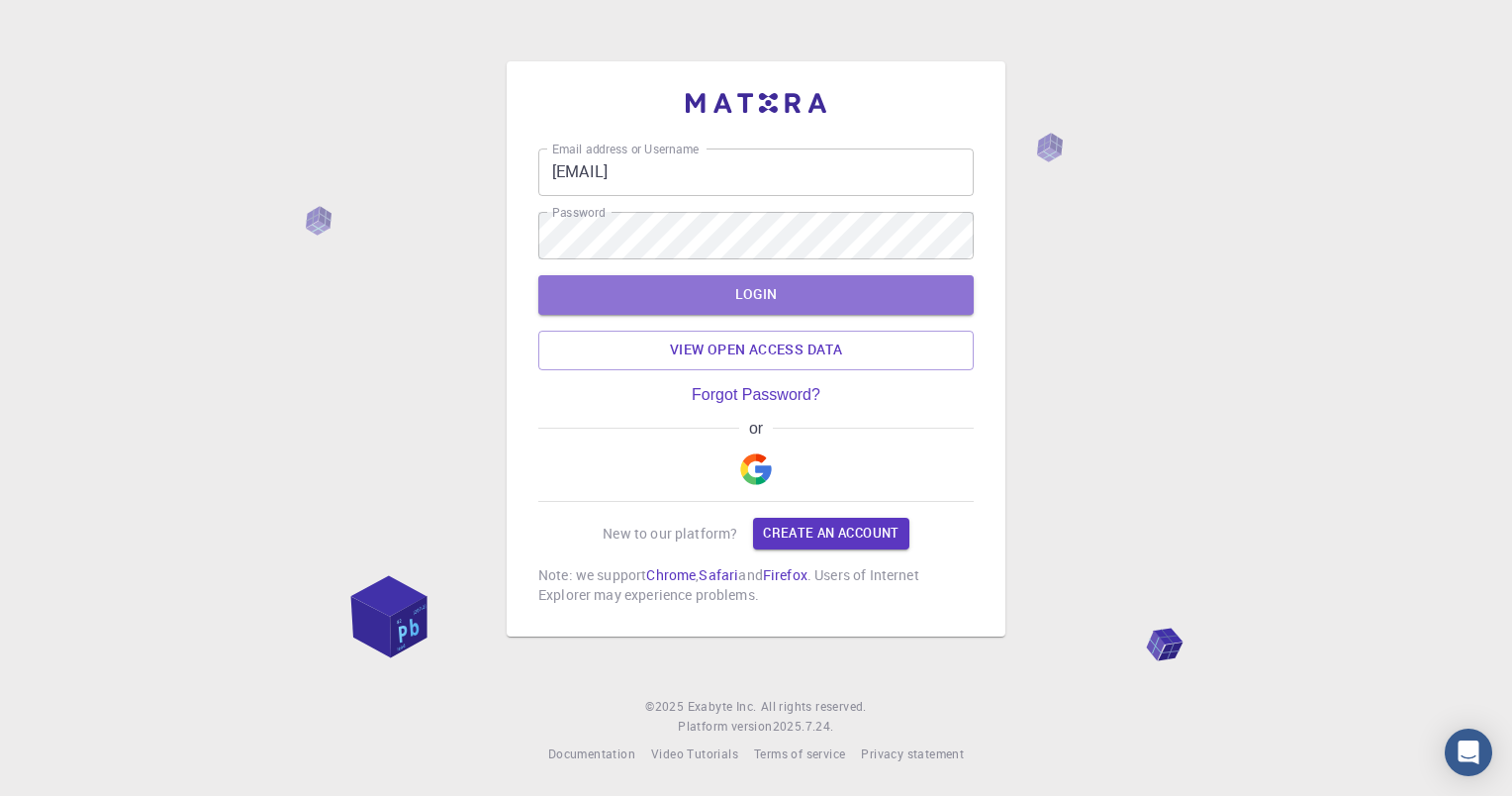 click on "LOGIN" at bounding box center (756, 295) 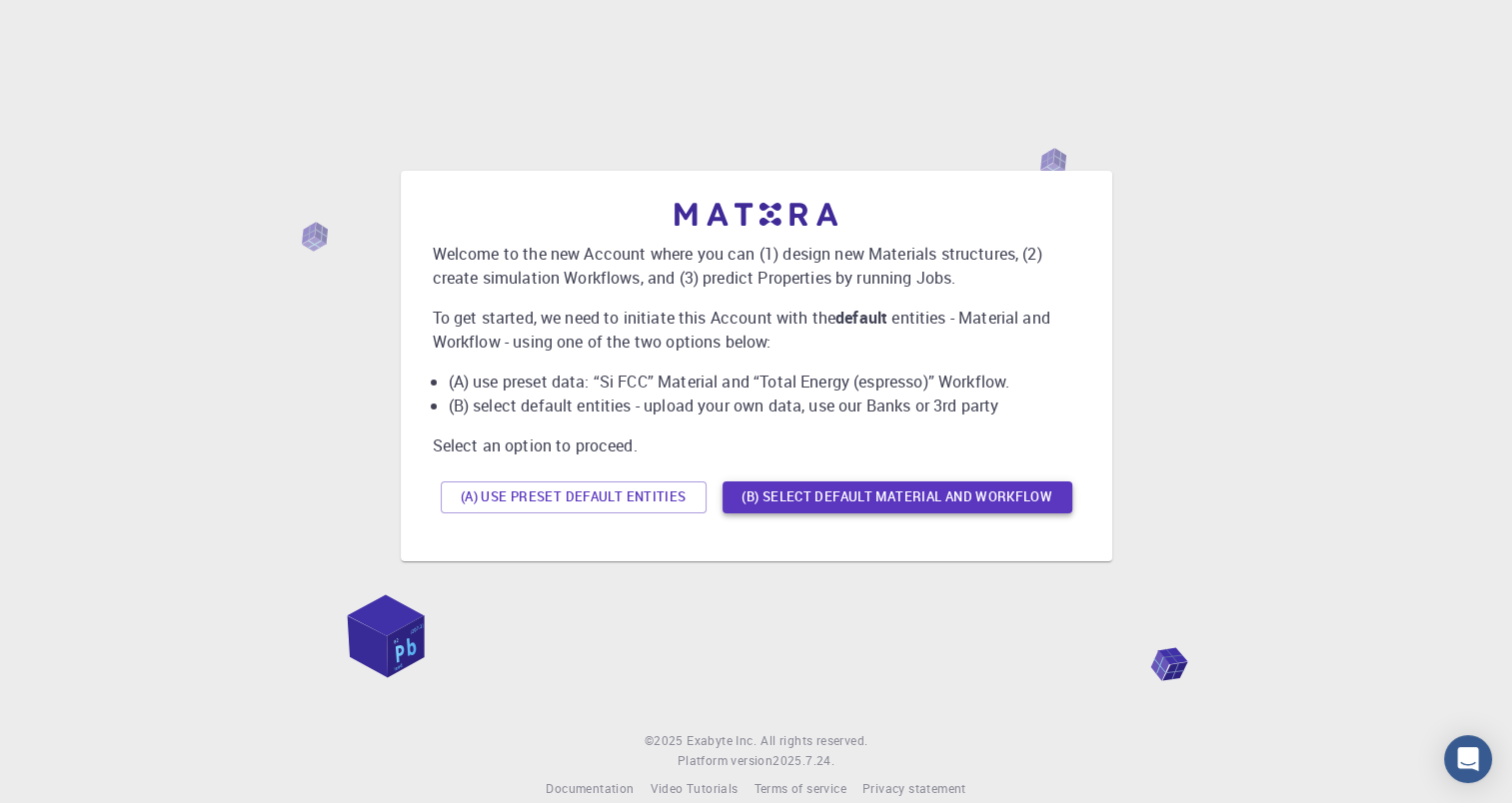 scroll, scrollTop: 0, scrollLeft: 0, axis: both 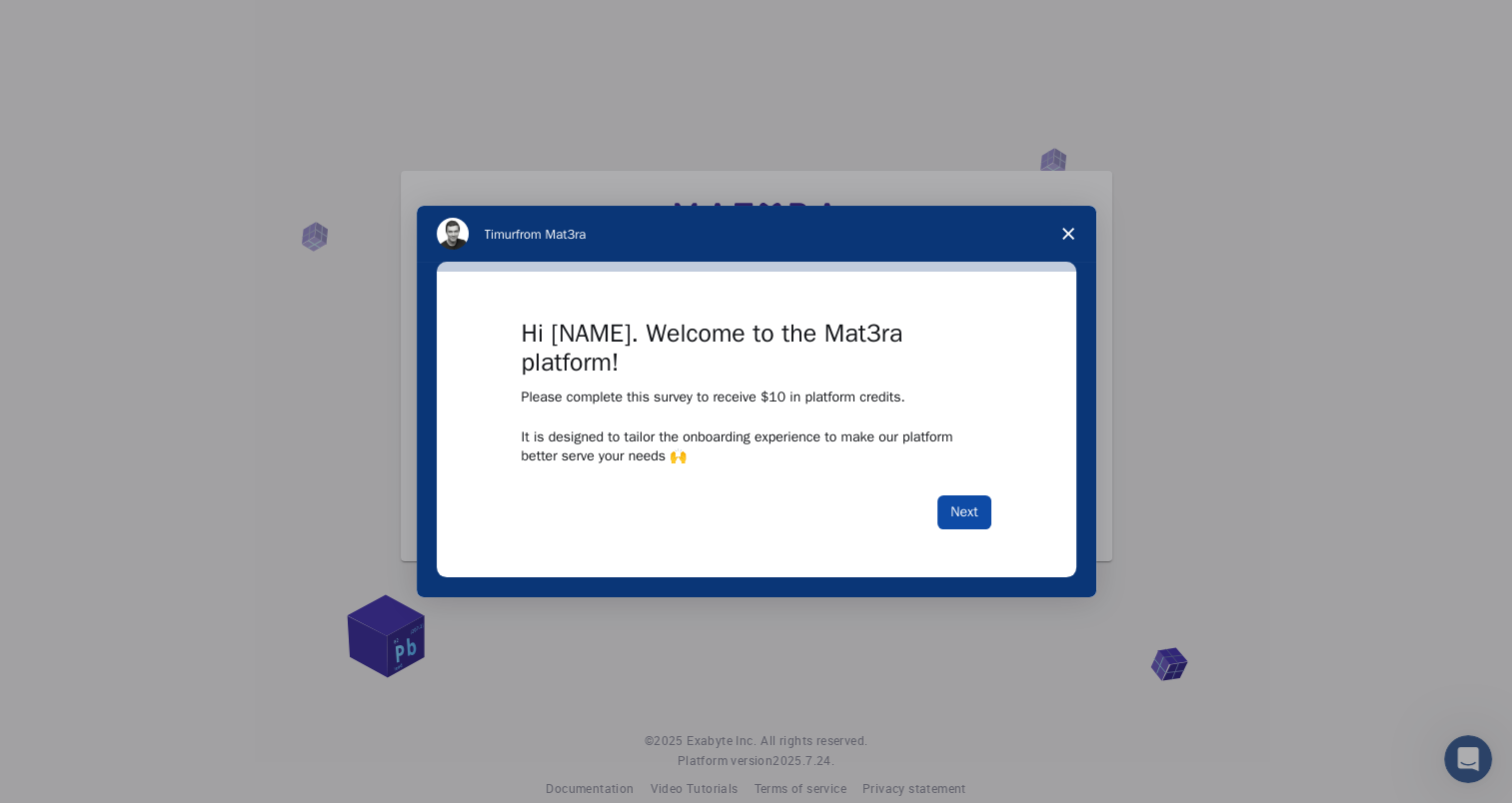 click on "Next" at bounding box center [963, 512] 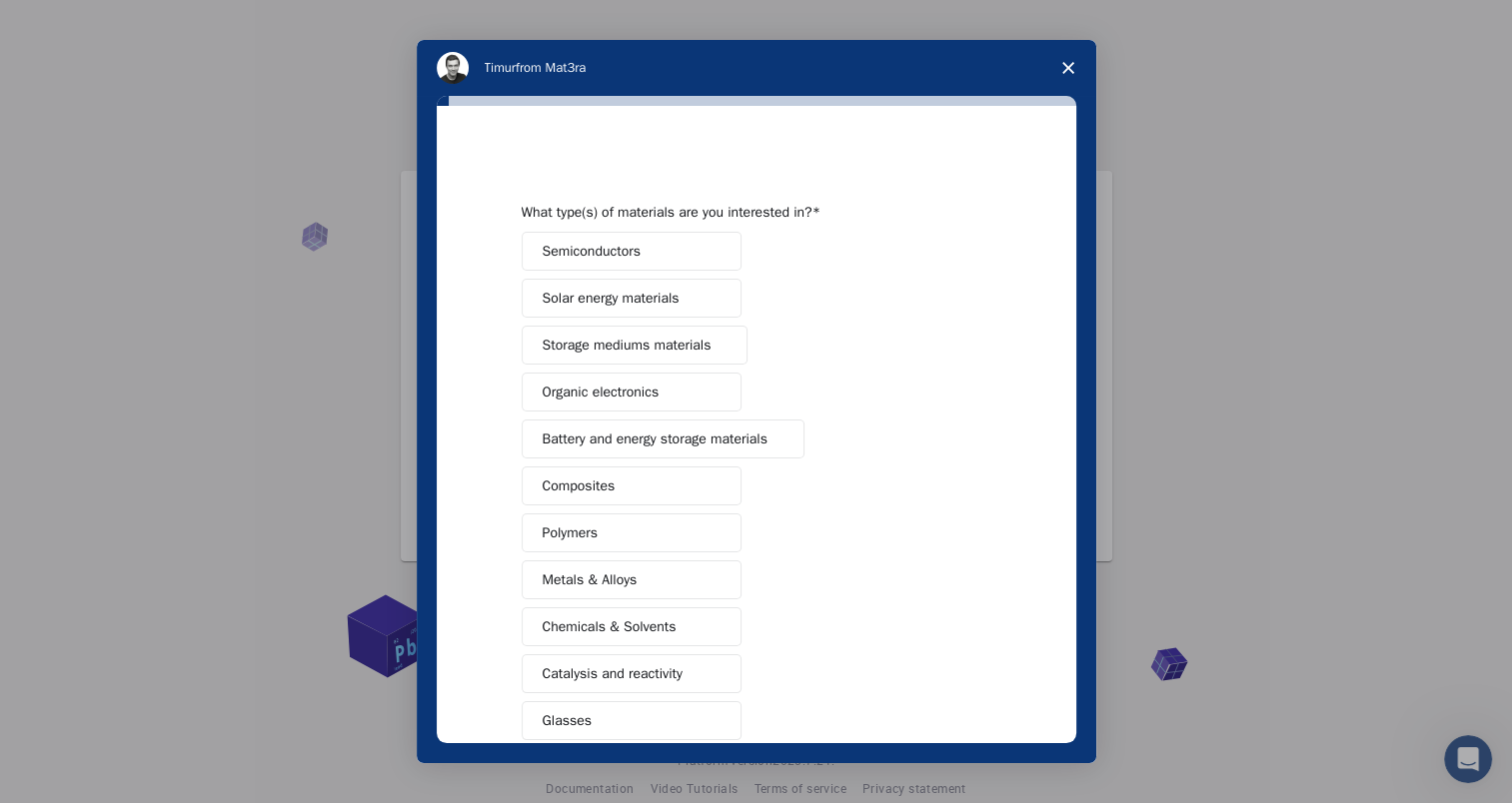 click on "Semiconductors Solar energy materials Storage mediums materials Organic electronics Battery and energy storage materials Composites Polymers Metals & Alloys Chemicals & Solvents Catalysis and reactivity Glasses Other (Please specify)" at bounding box center (756, 509) 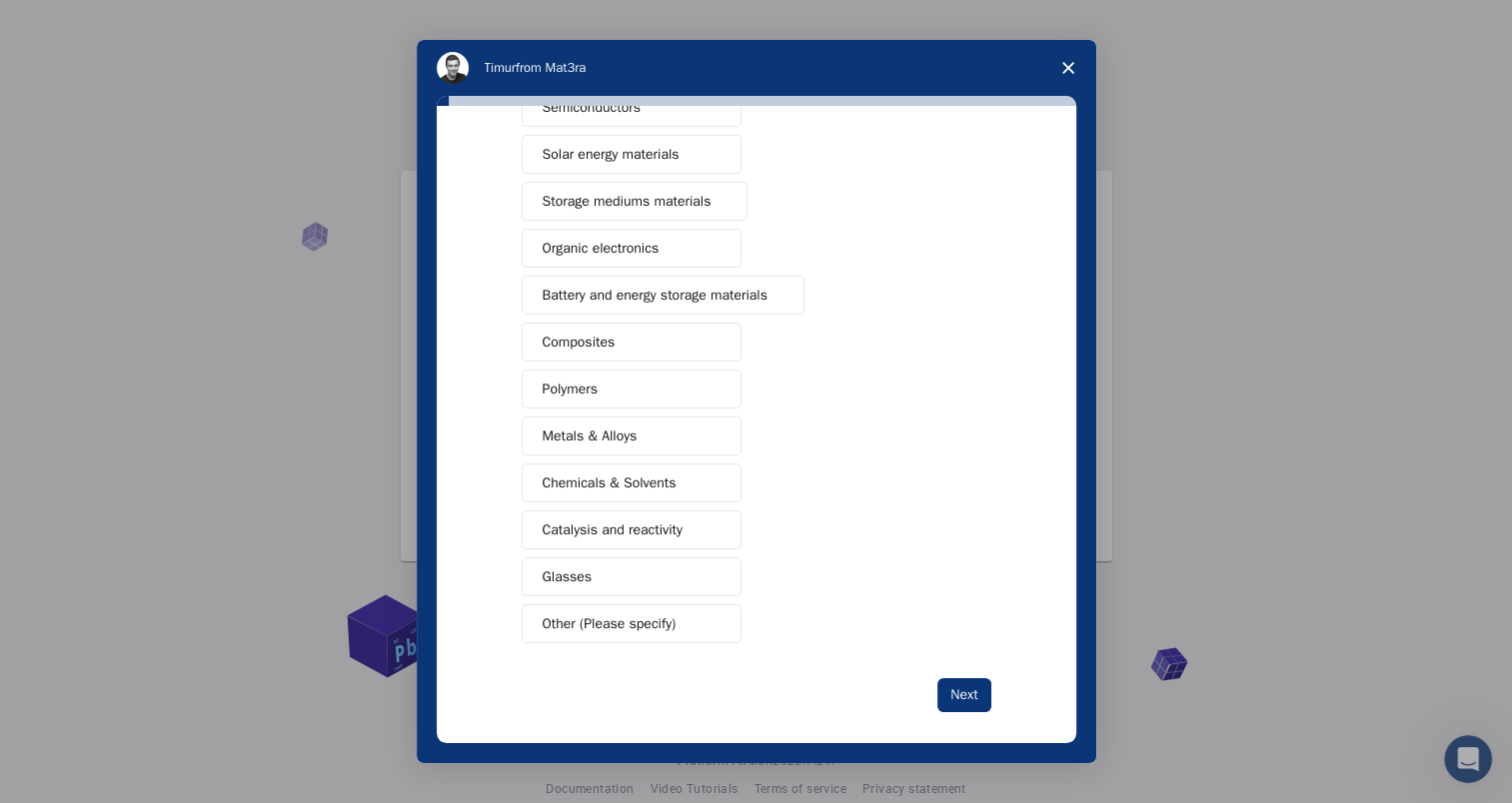 scroll, scrollTop: 156, scrollLeft: 0, axis: vertical 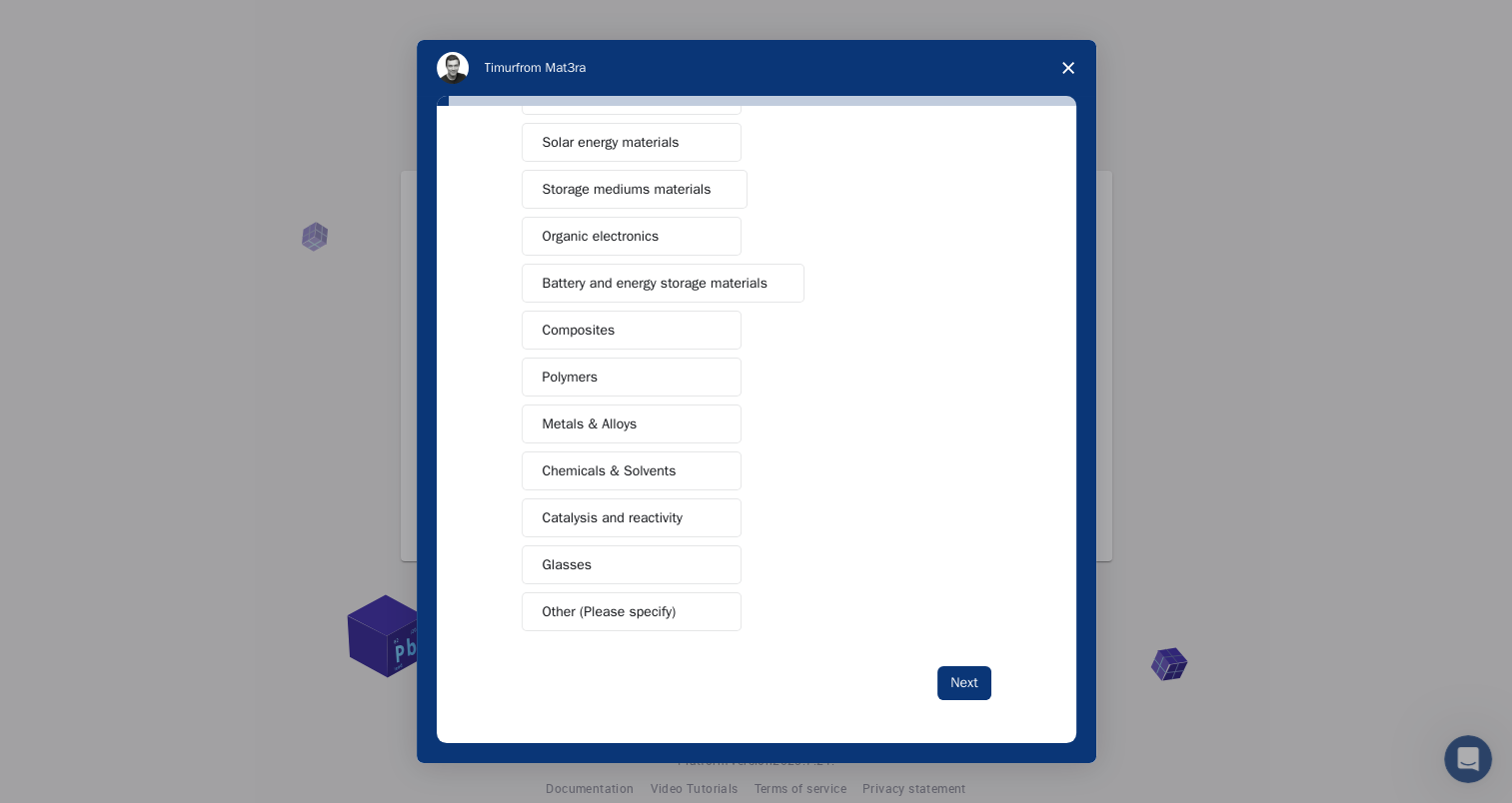 click on "Catalysis and reactivity" at bounding box center (632, 517) 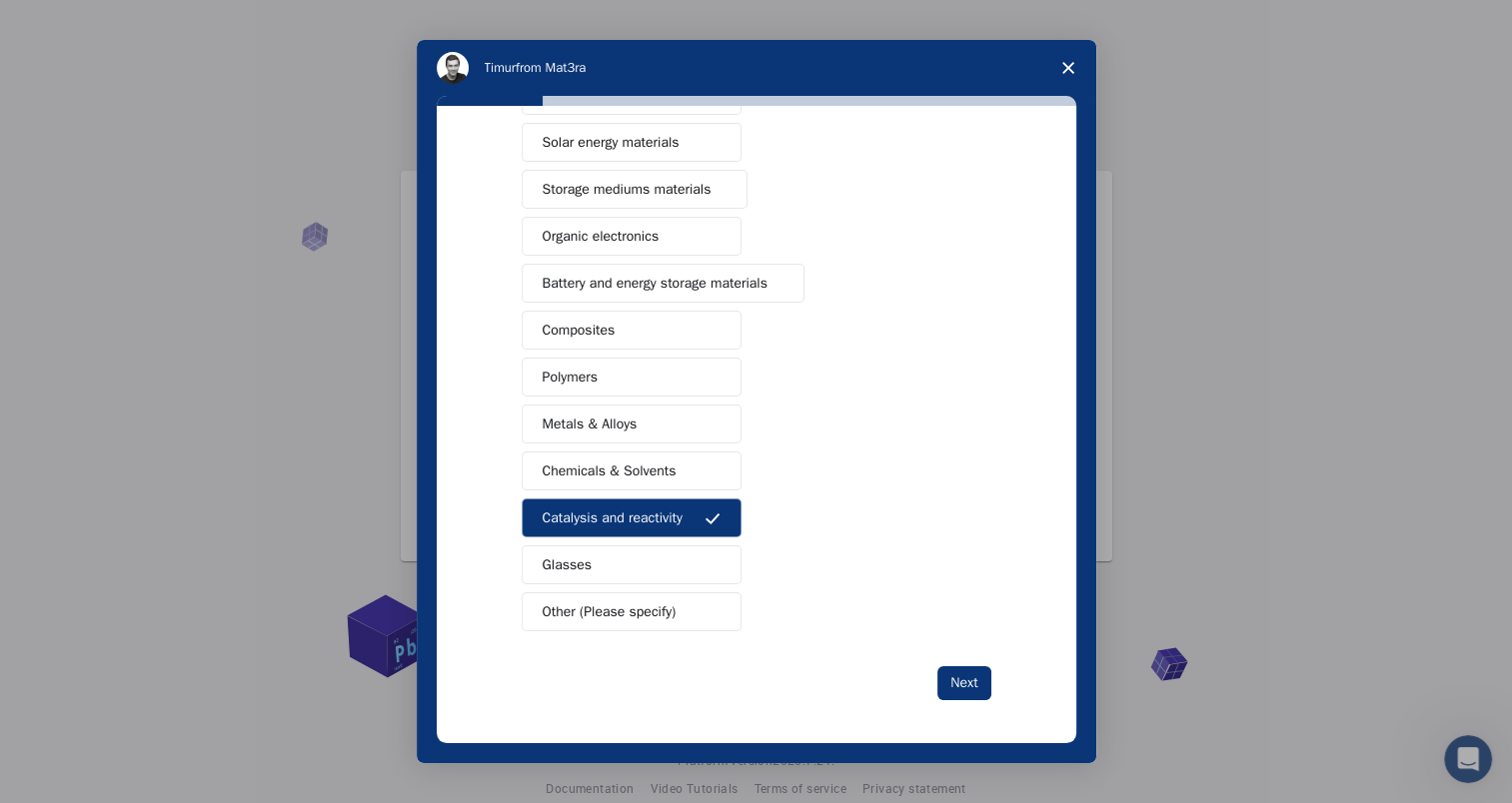 click on "Chemicals & Solvents" at bounding box center (632, 470) 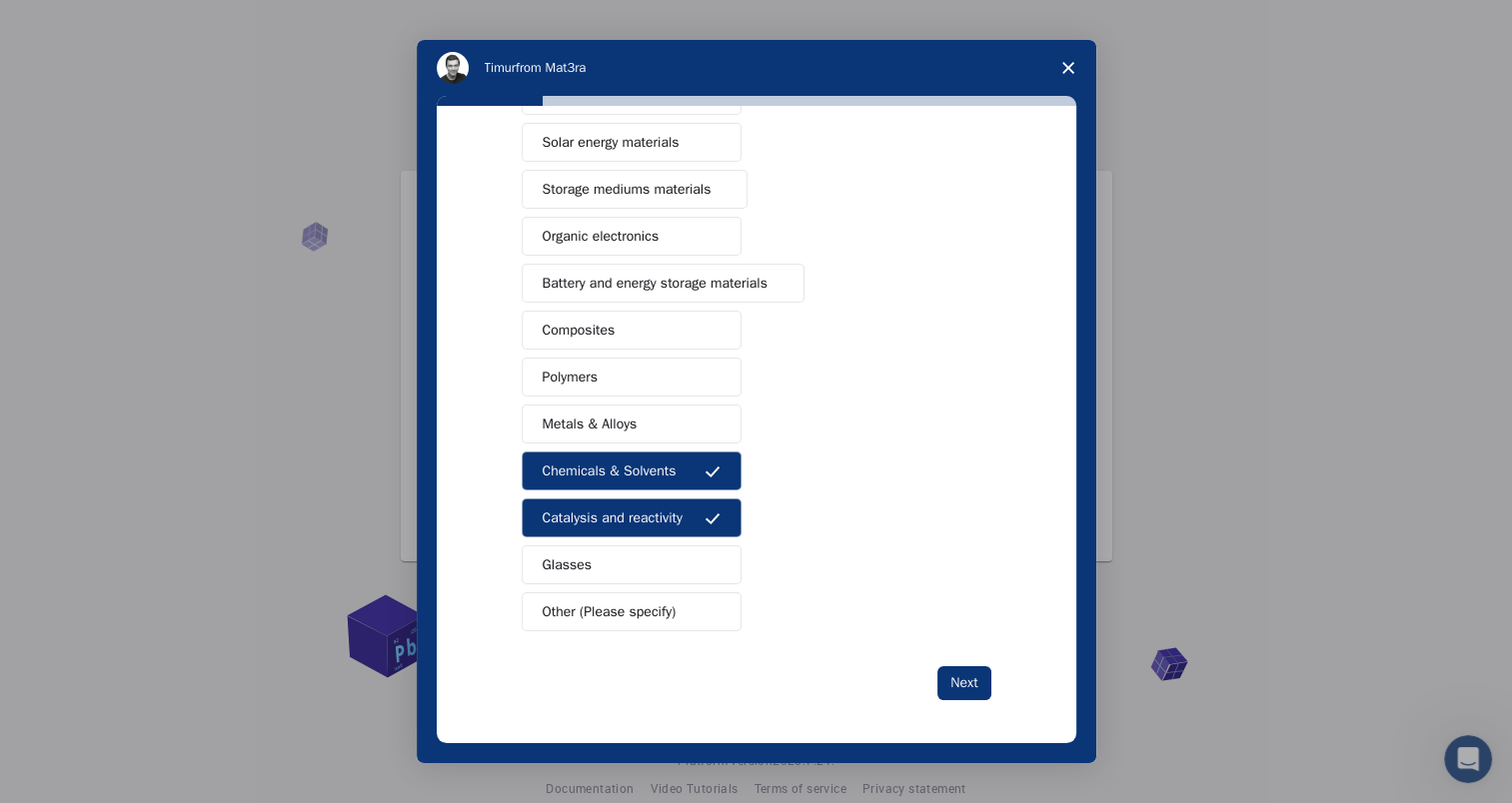 click on "Other (Please specify)" at bounding box center [610, 611] 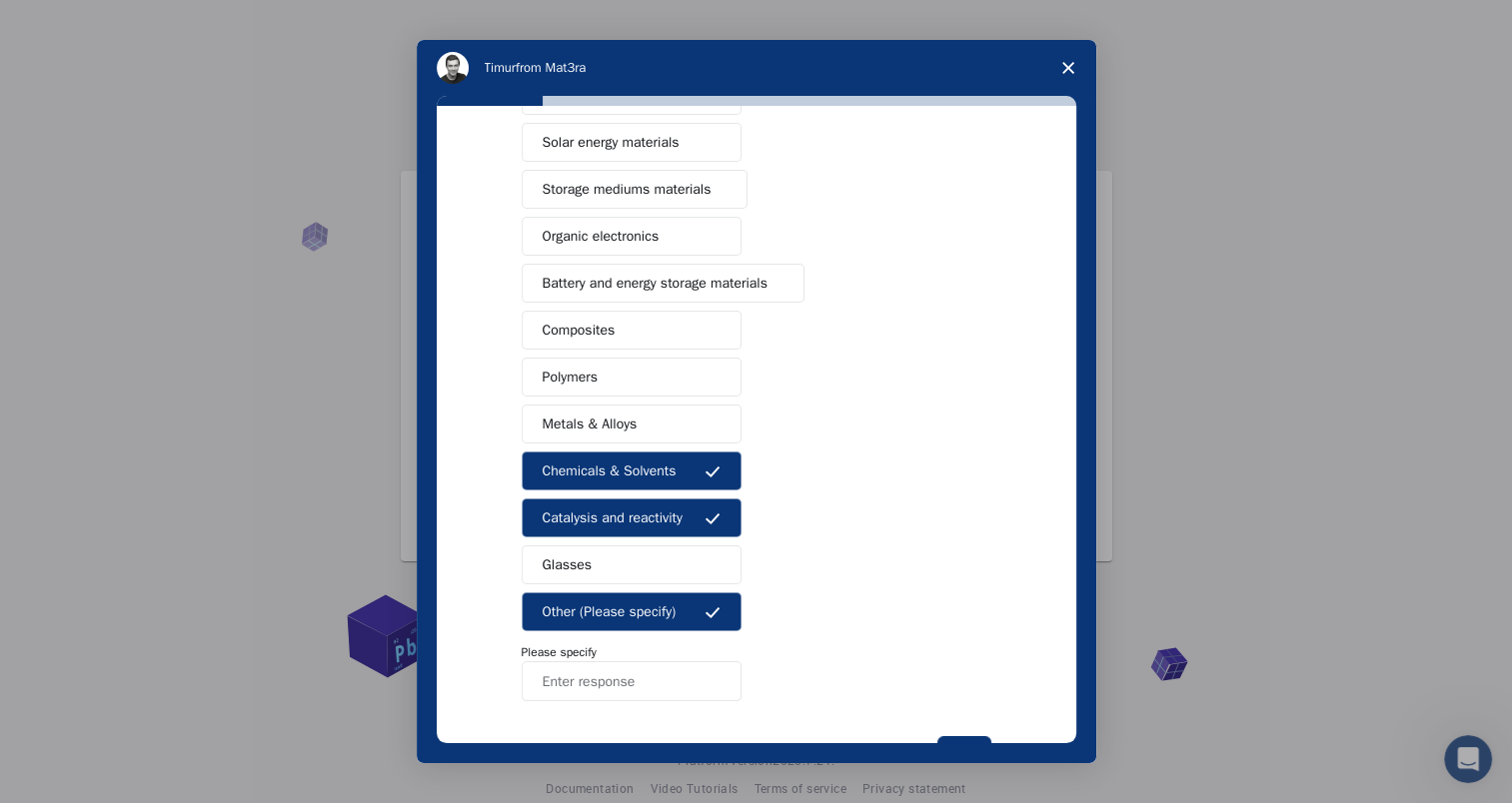 click at bounding box center [632, 681] 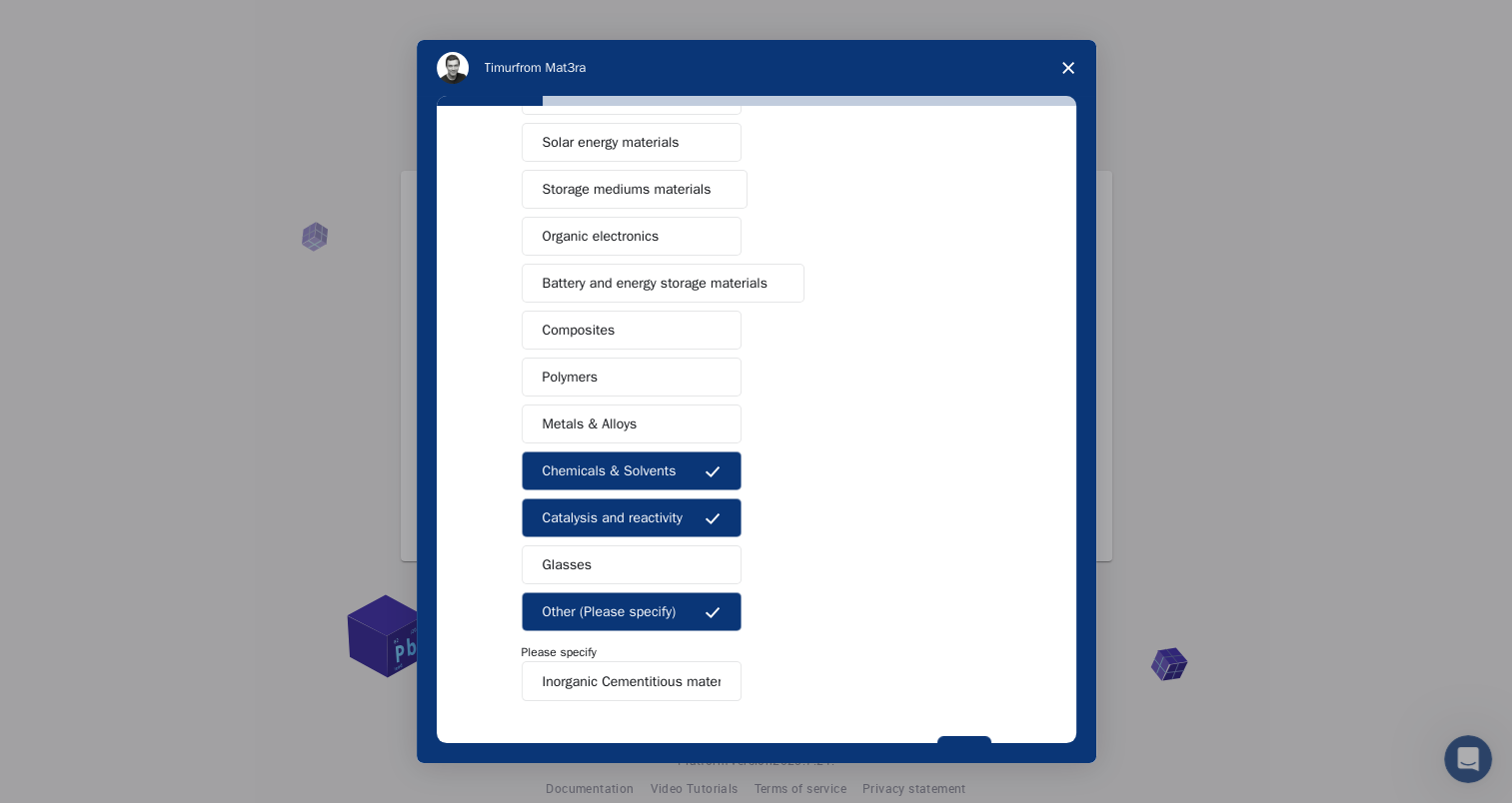 scroll, scrollTop: 0, scrollLeft: 24, axis: horizontal 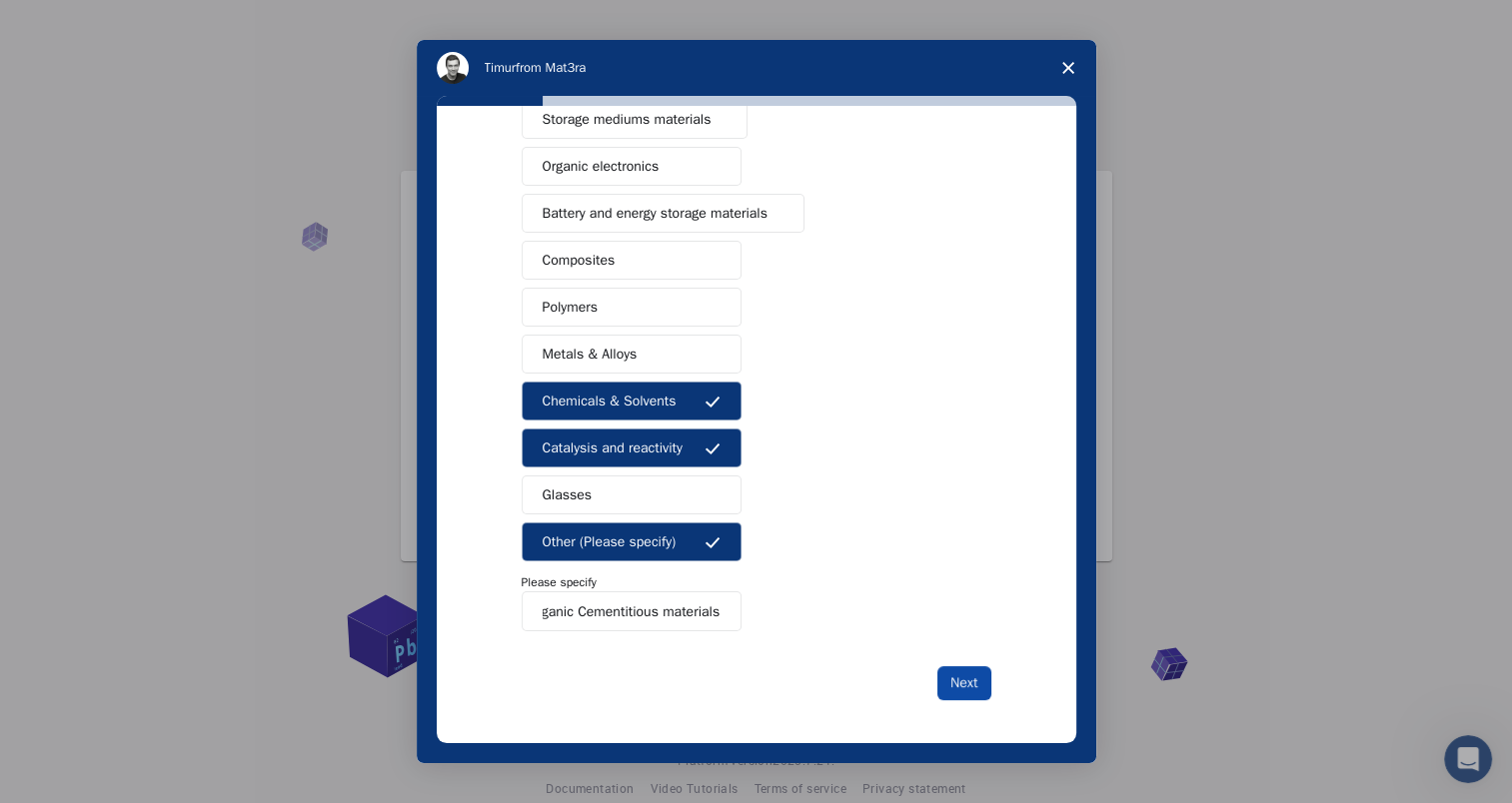 type on "Inorganic Cementitious materials" 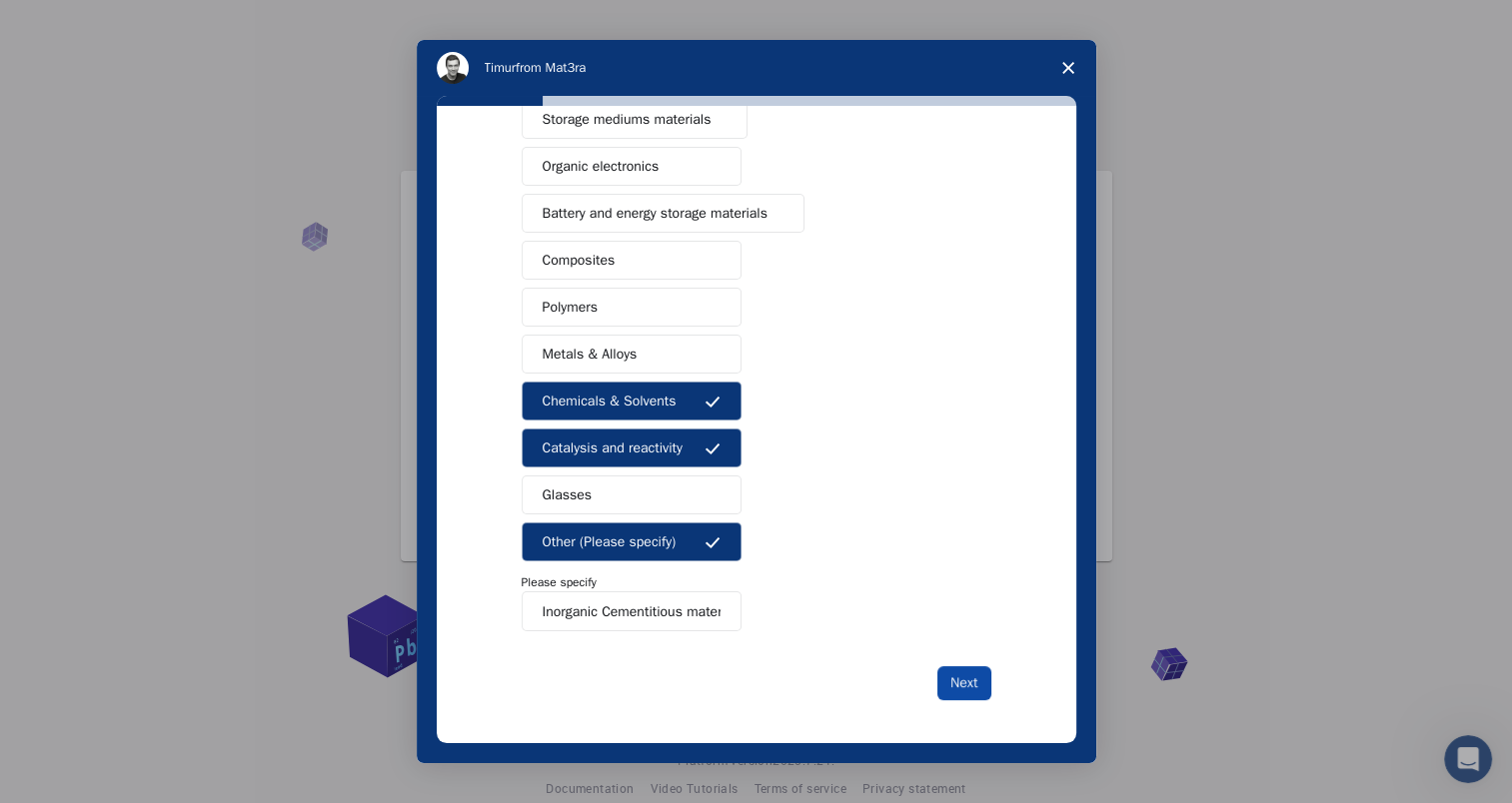 click on "Next" at bounding box center (963, 683) 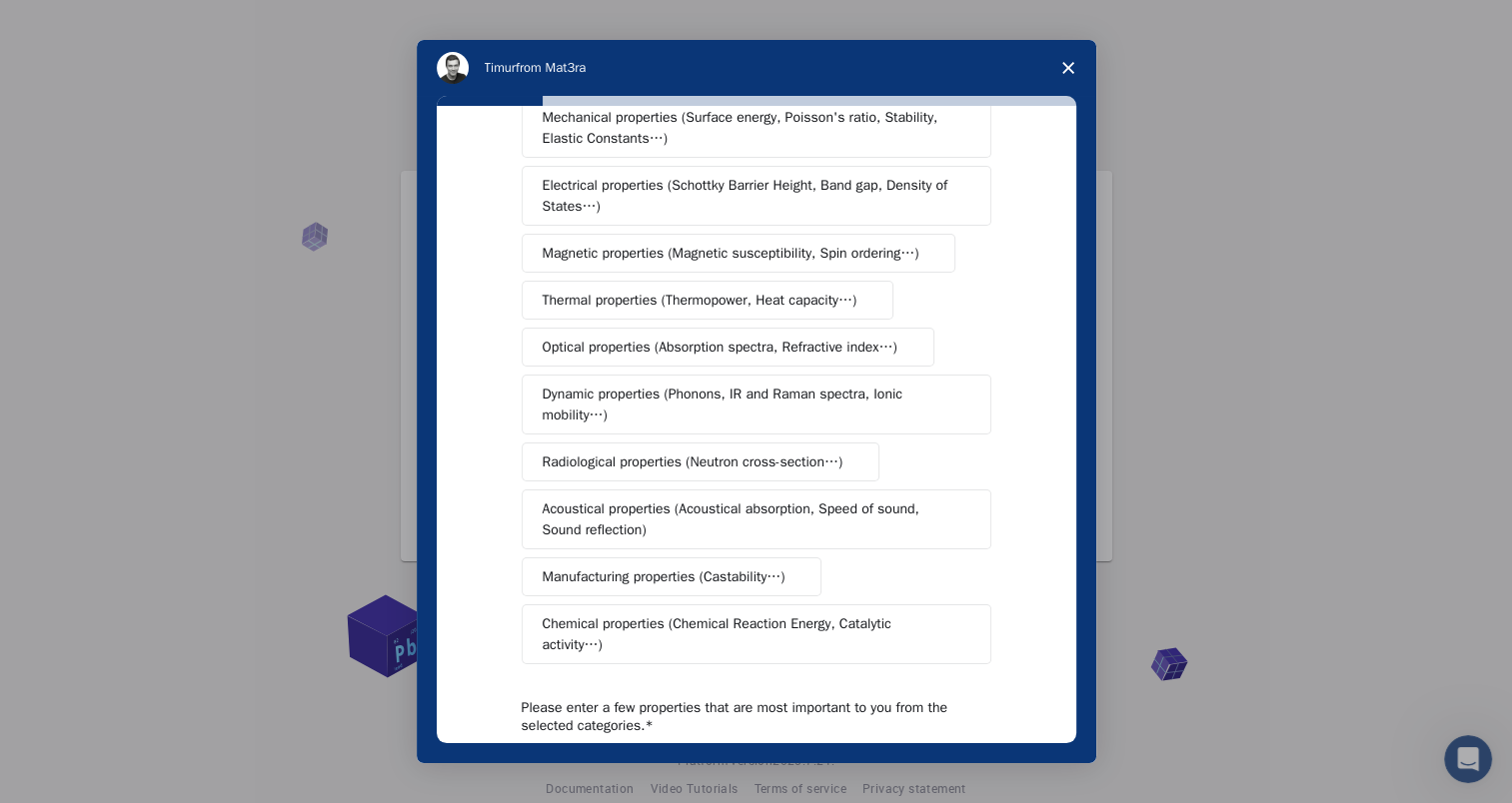 scroll, scrollTop: 76, scrollLeft: 0, axis: vertical 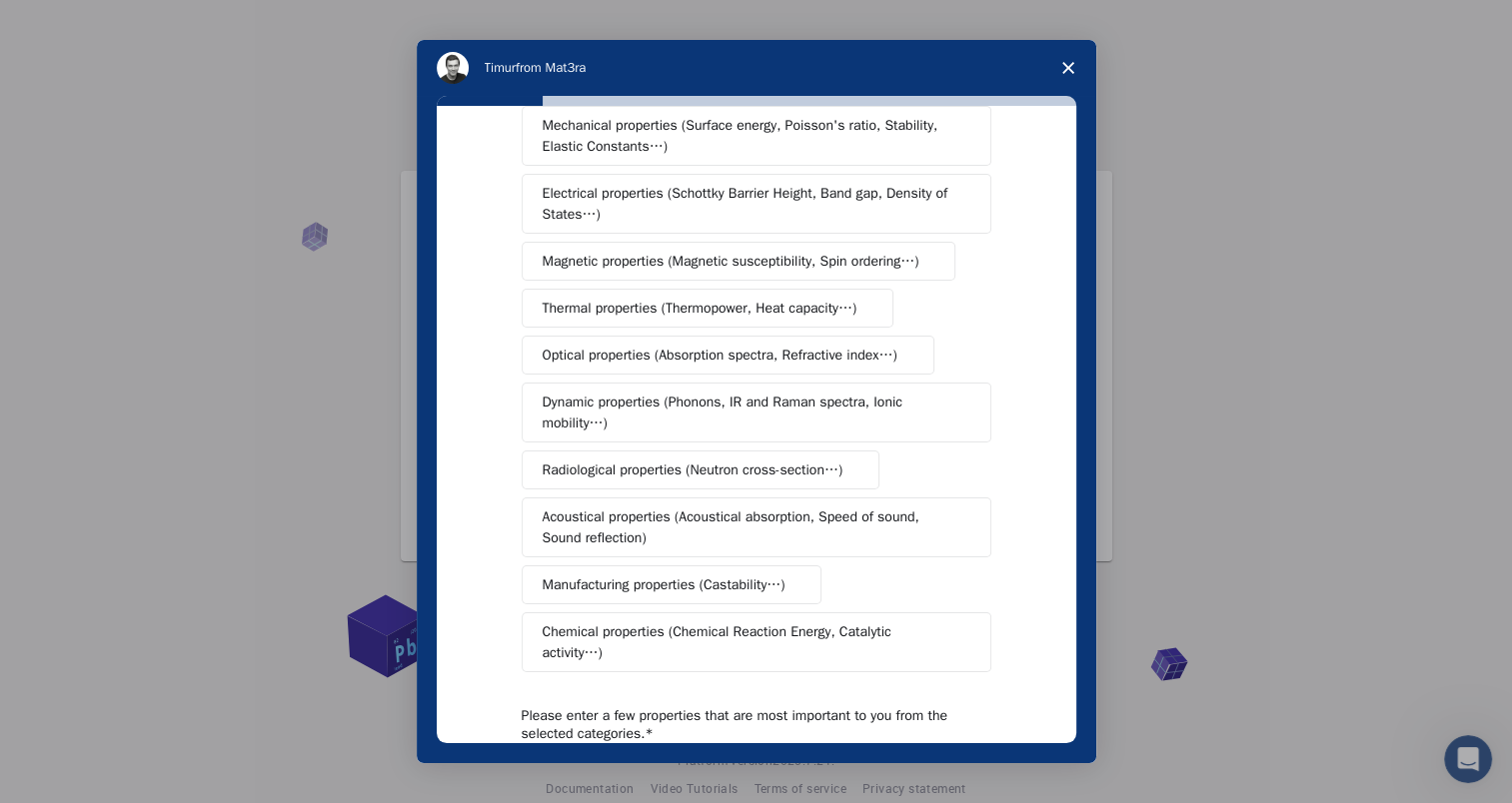 click on "Chemical properties (Chemical Reaction Energy, Catalytic activity…)" at bounding box center [756, 642] 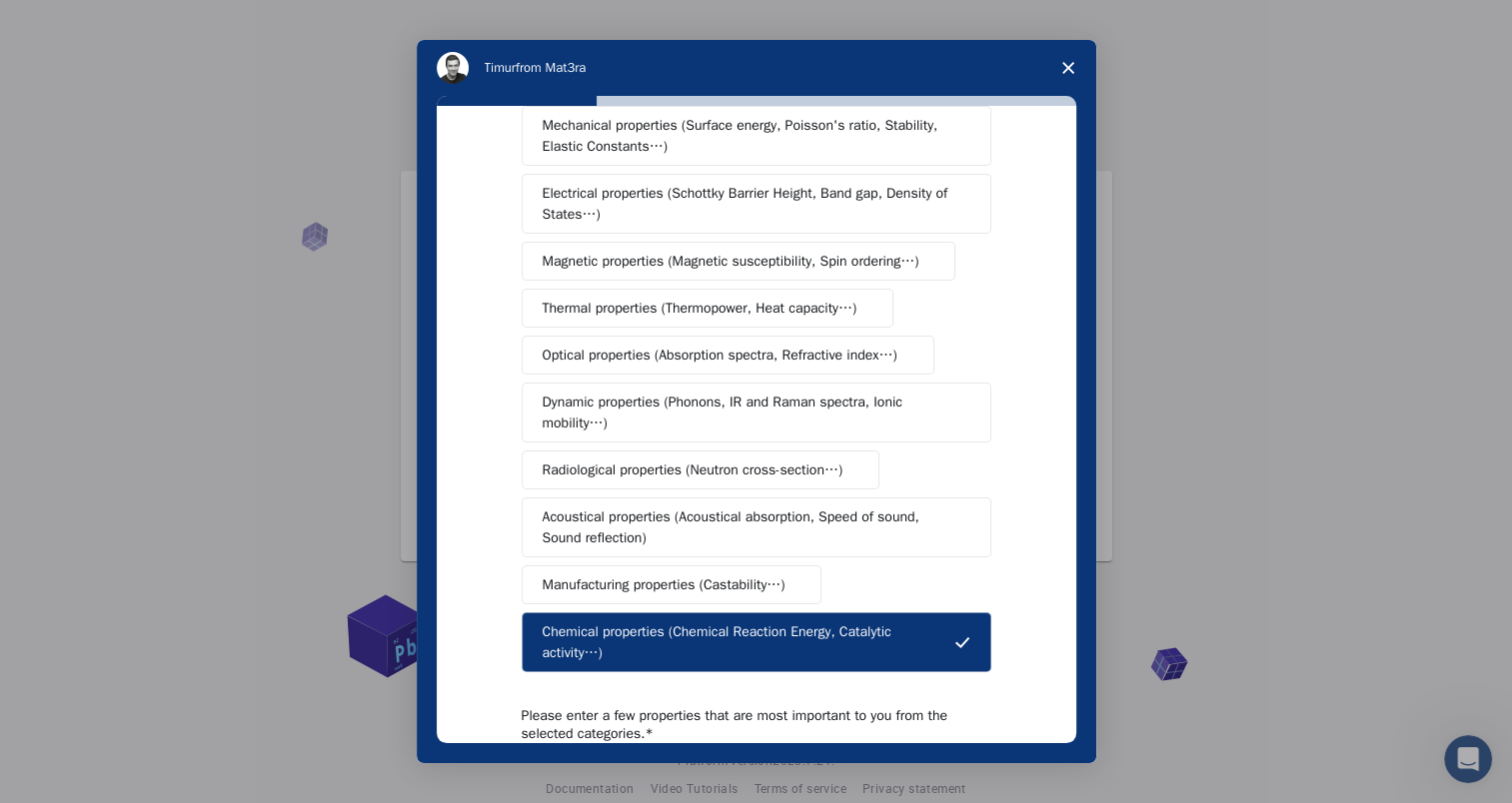 click on "Acoustical properties (Acoustical absorption, Speed of sound, Sound reflection)" at bounding box center (750, 527) 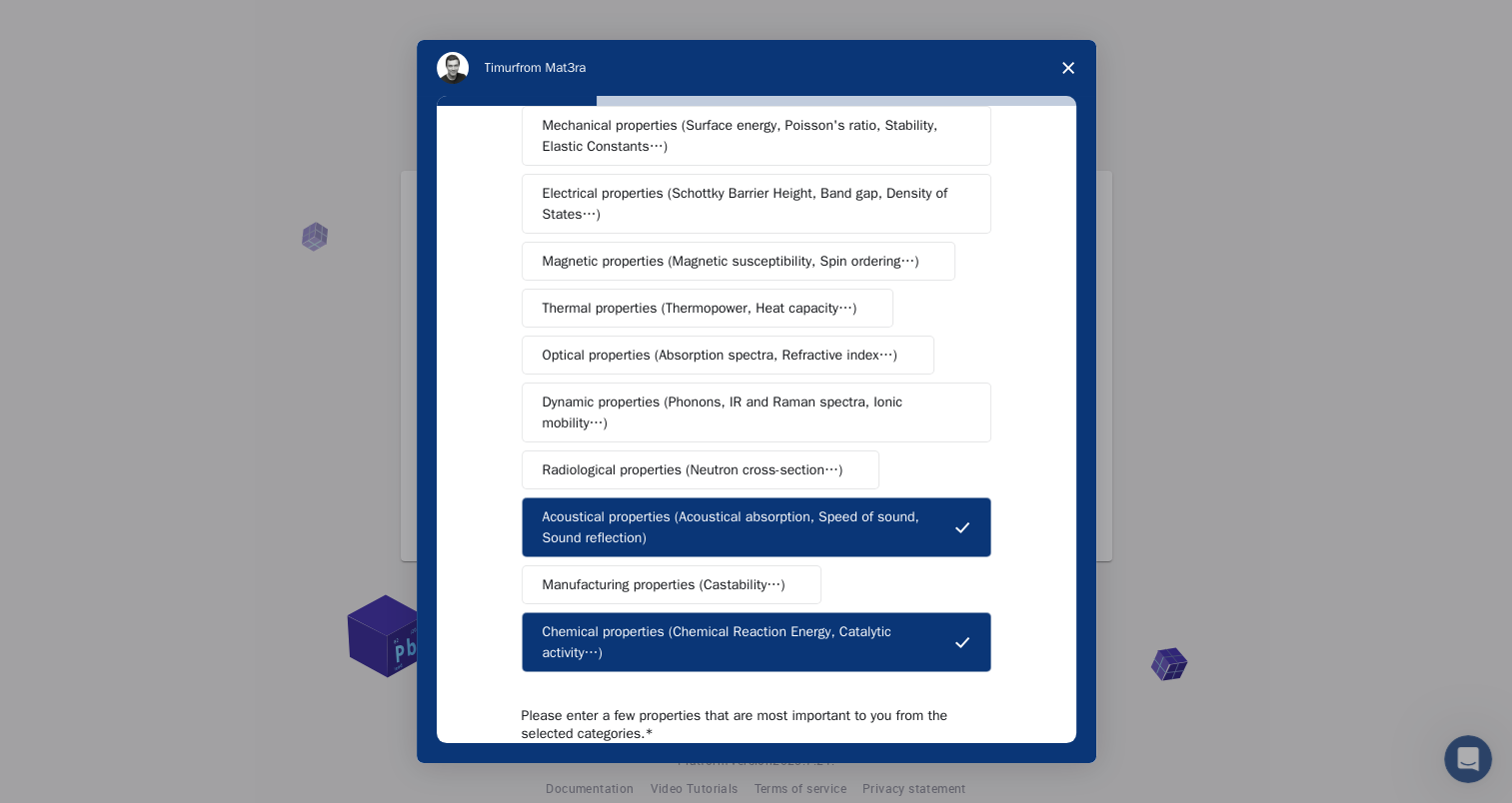 click on "Dynamic properties (Phonons, IR and Raman spectra, Ionic mobility…)" at bounding box center (749, 412) 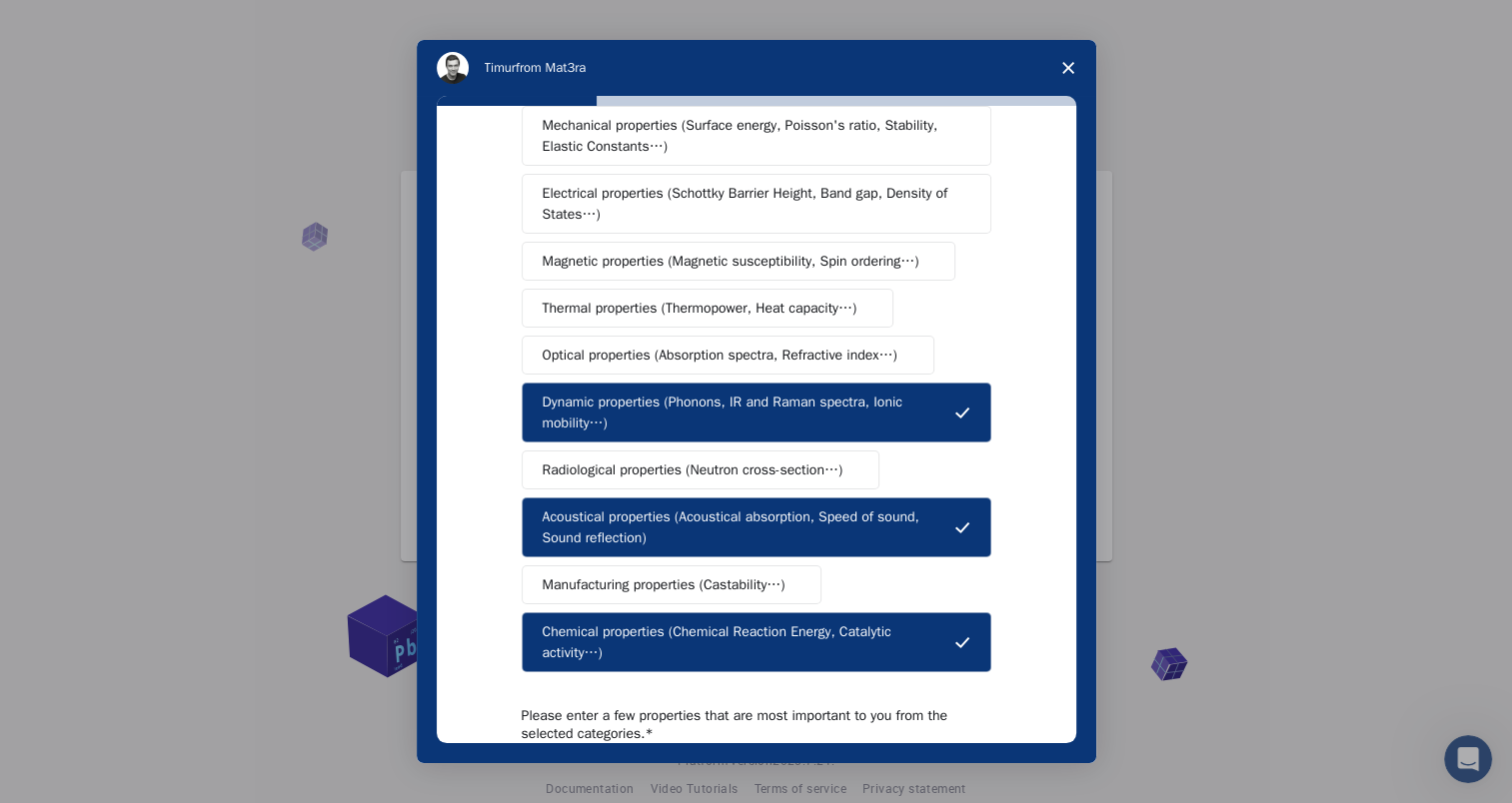 click on "Thermal properties (Thermopower, Heat capacity…)" at bounding box center (700, 308) 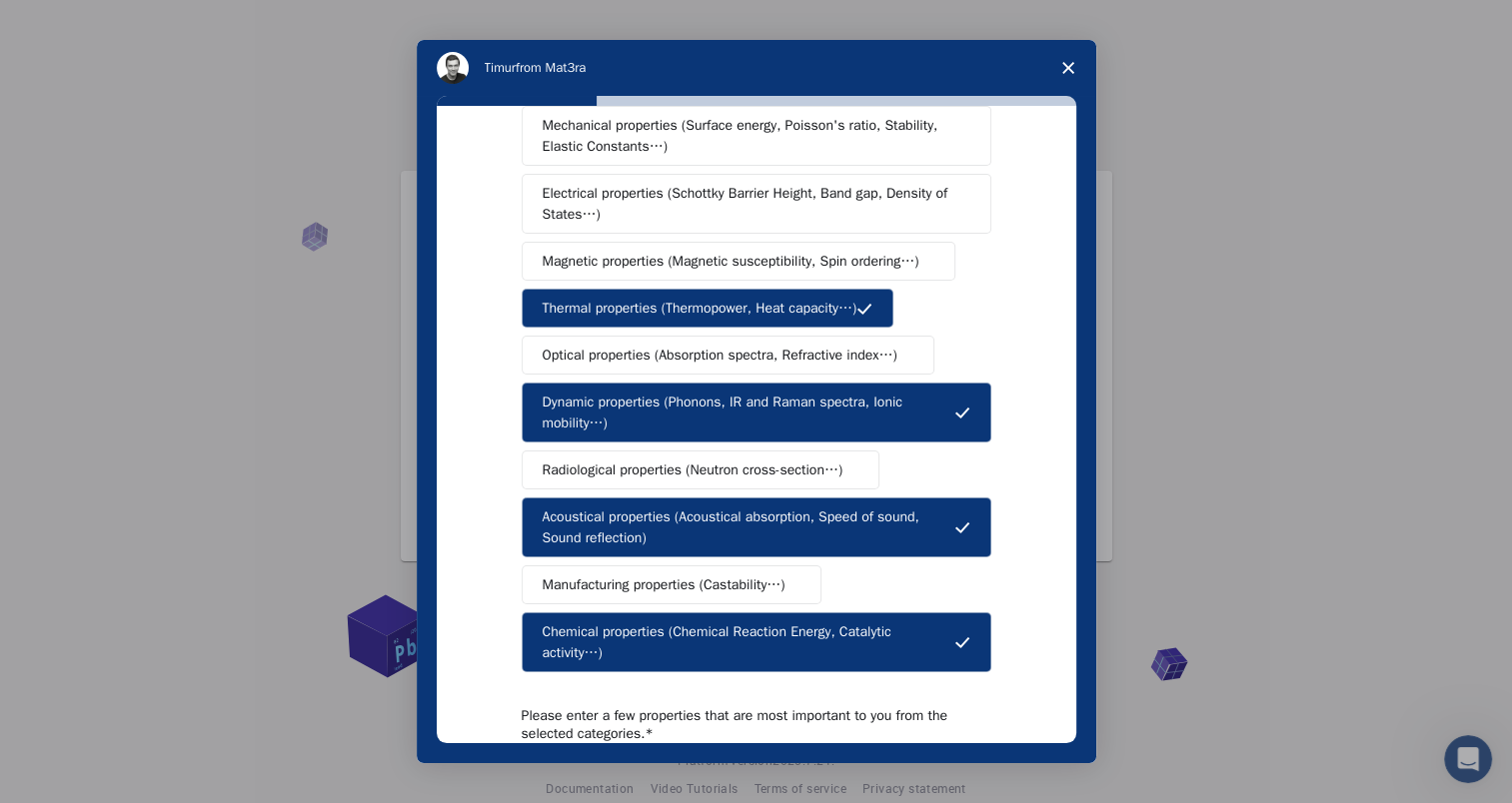 click on "Magnetic properties (Magnetic susceptibility, Spin ordering…)" at bounding box center (731, 261) 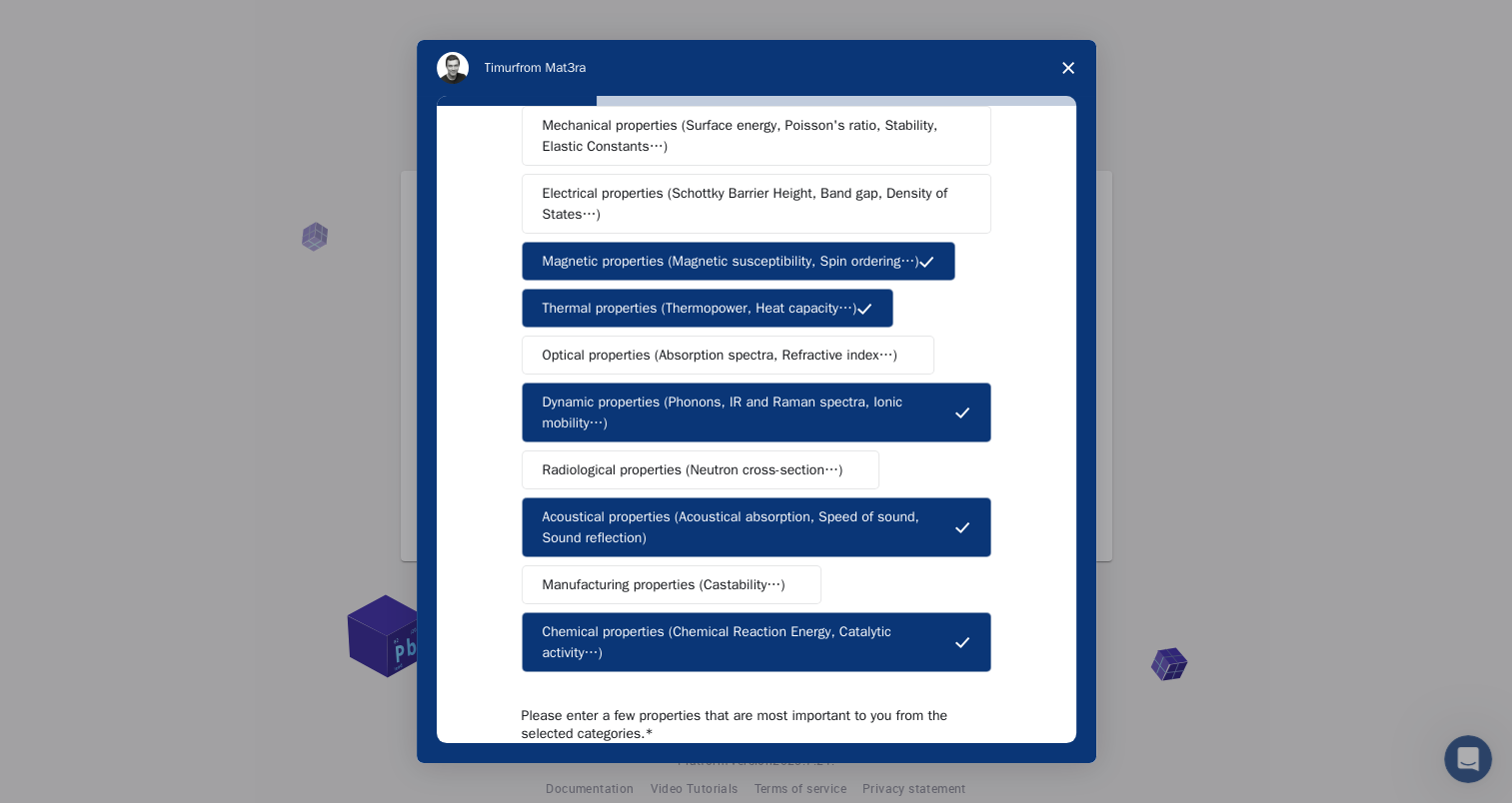 scroll, scrollTop: 0, scrollLeft: 0, axis: both 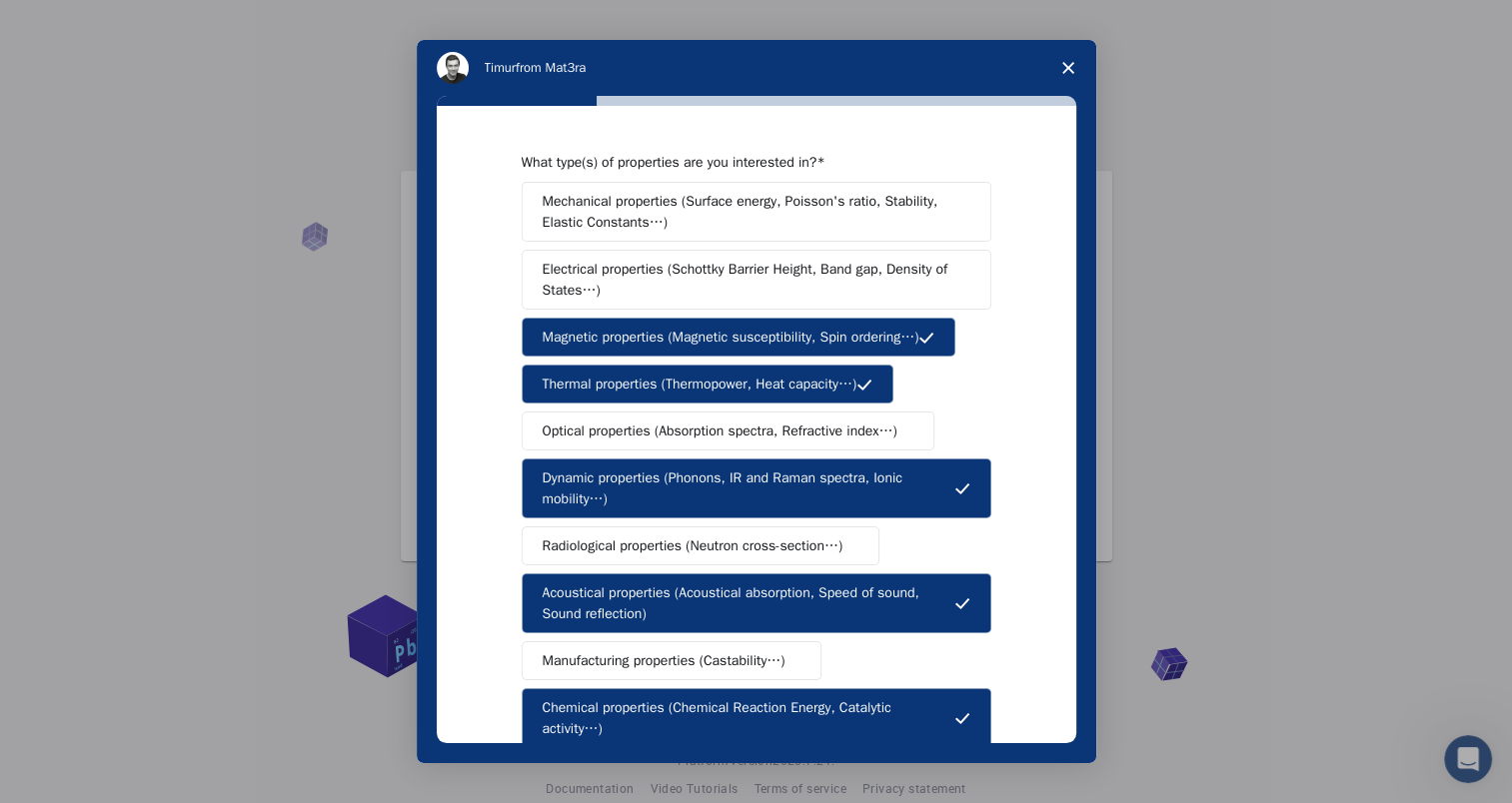 click on "Mechanical properties (Surface energy, Poisson's ratio, Stability, Elastic Constants…)" at bounding box center (750, 212) 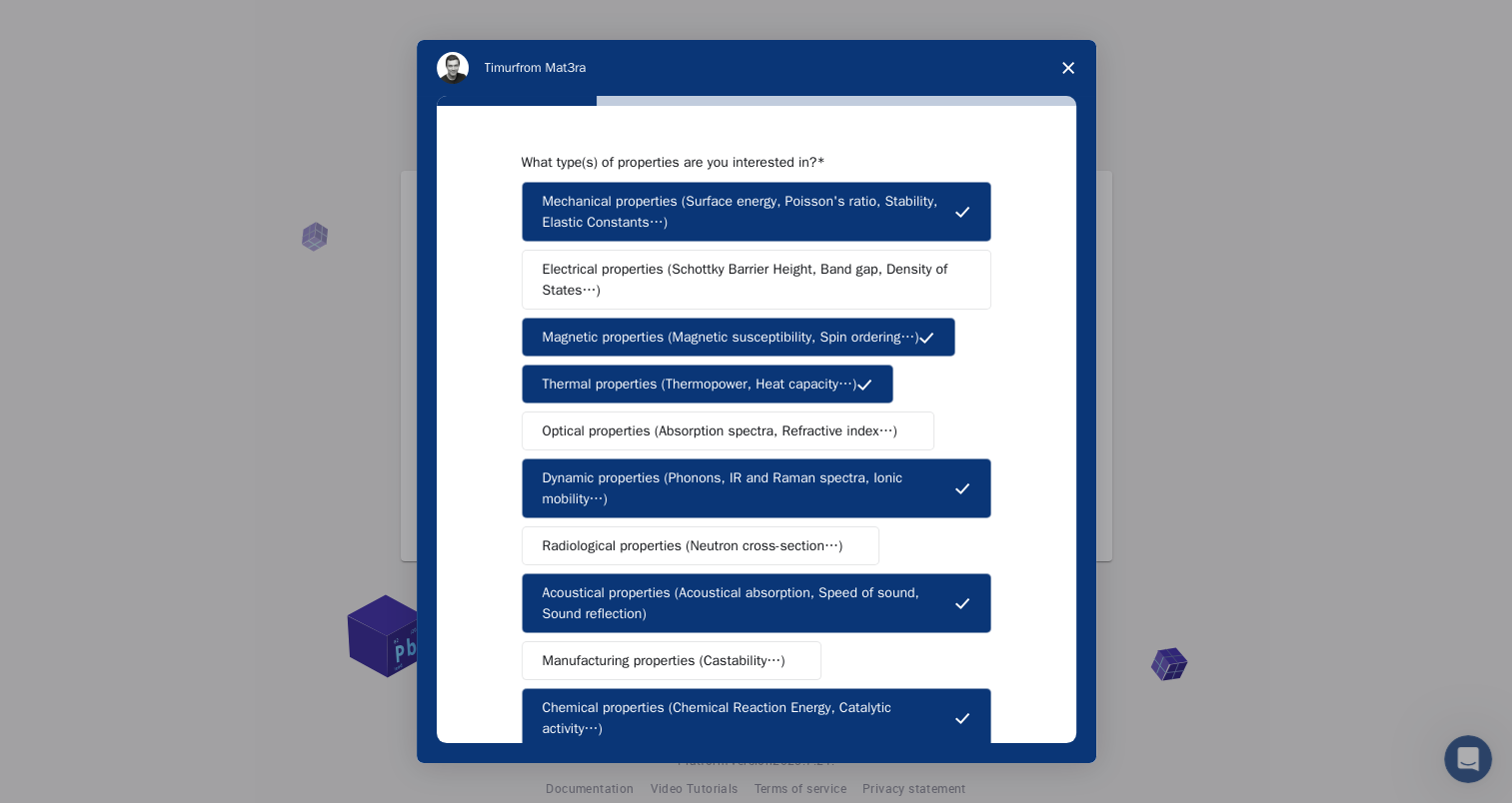 scroll, scrollTop: 260, scrollLeft: 0, axis: vertical 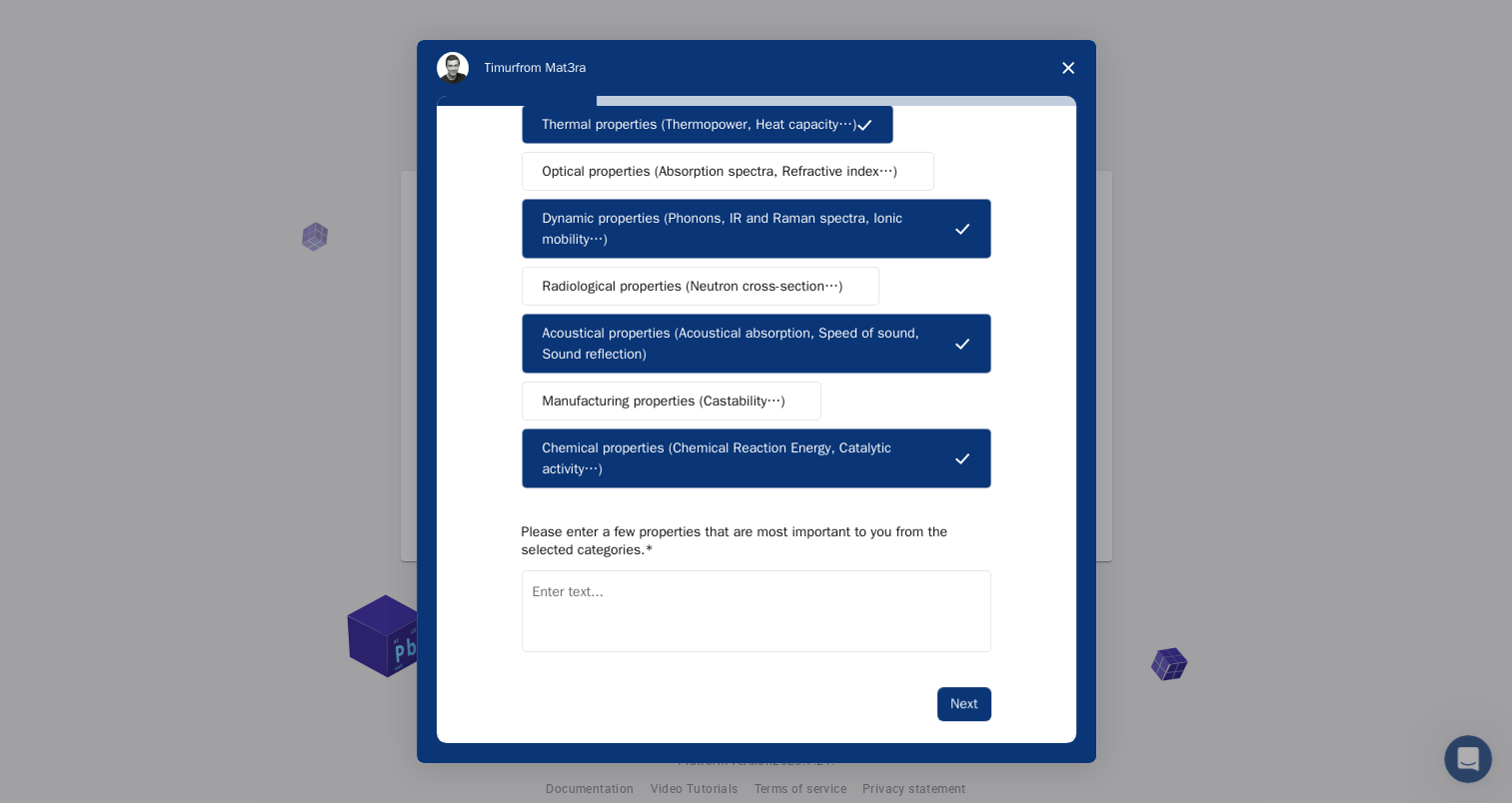 click at bounding box center (756, 611) 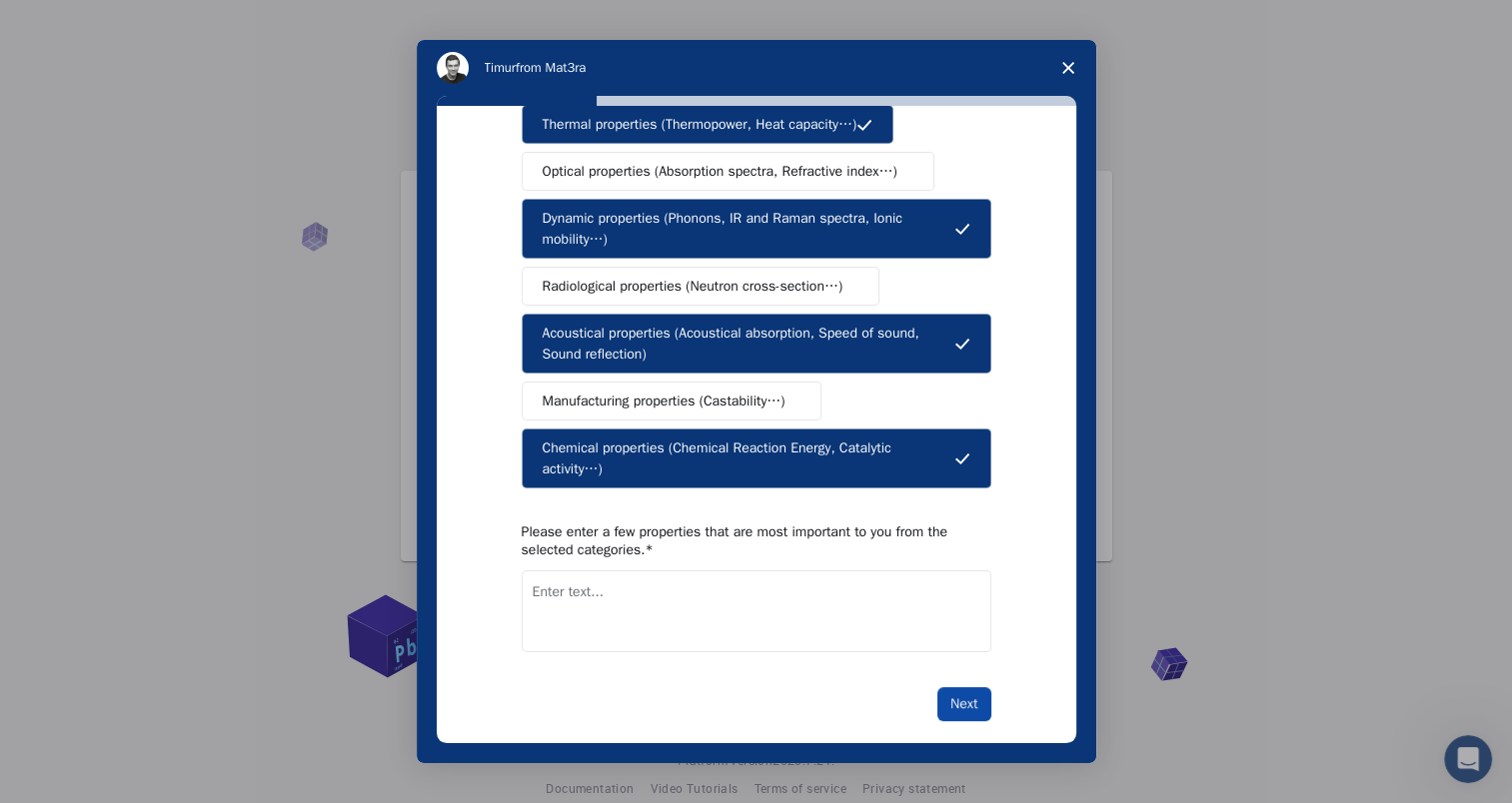 click on "Next" at bounding box center [963, 704] 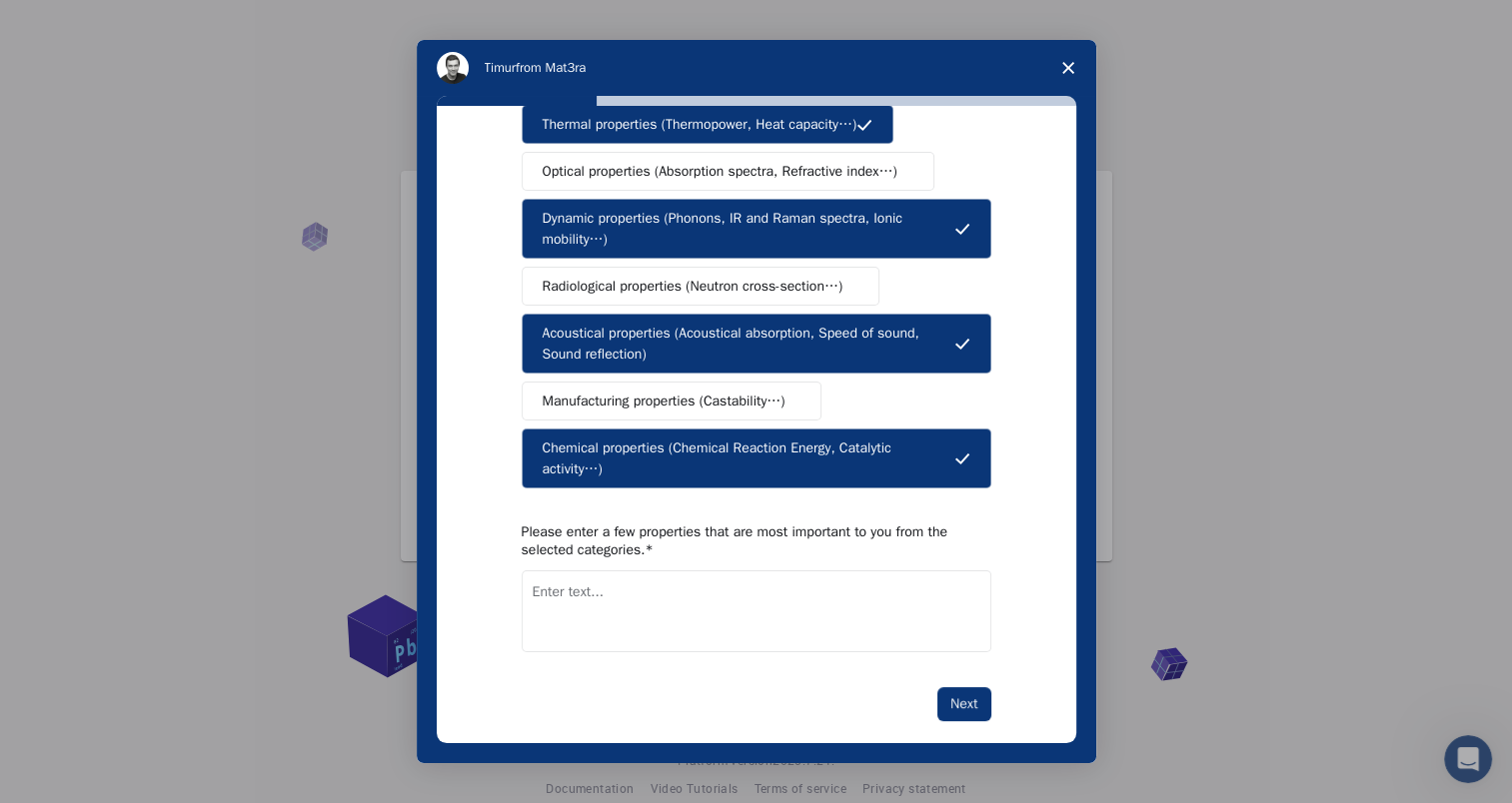 click at bounding box center [756, 611] 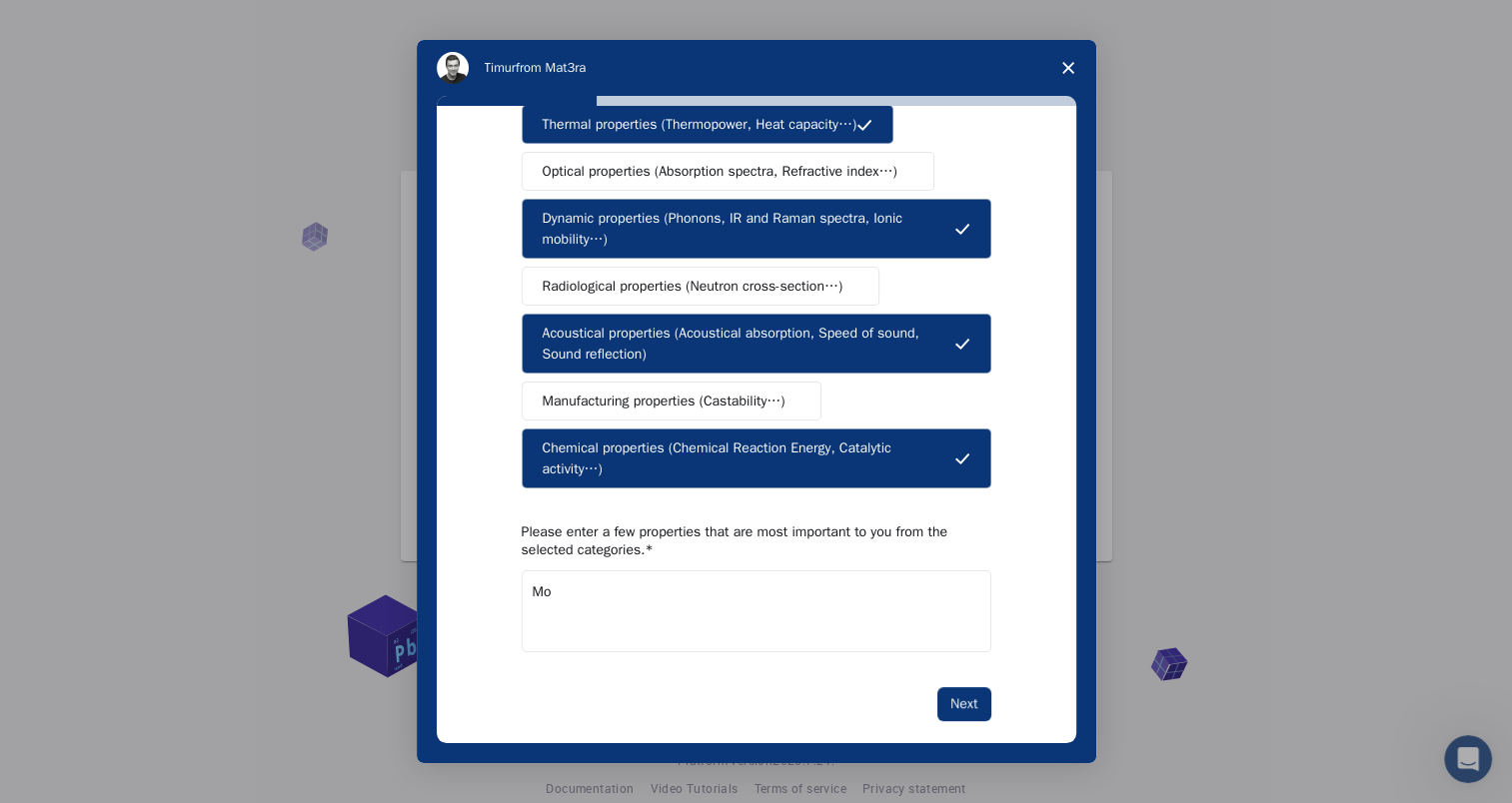 type on "M" 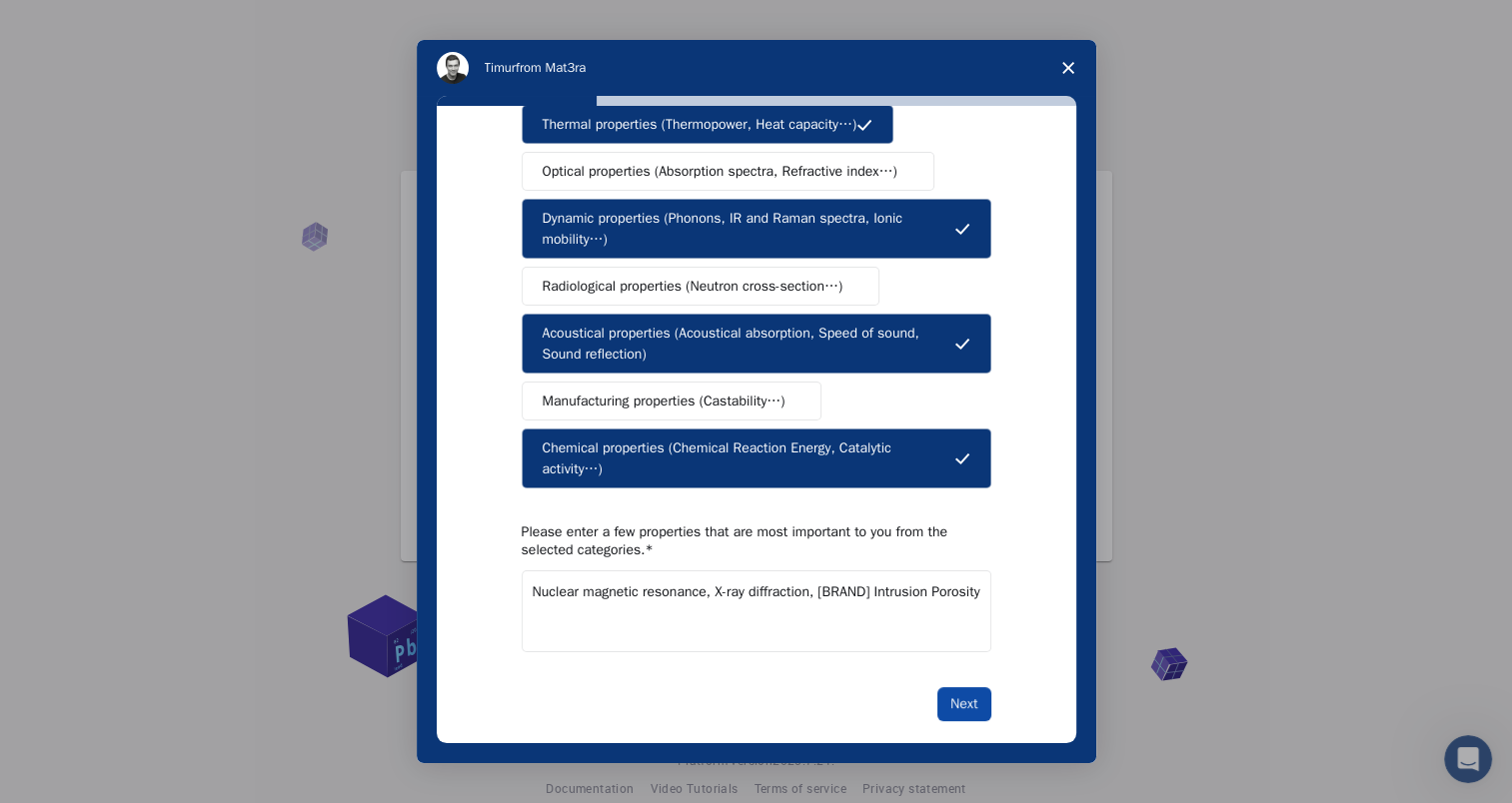 type on "Nuclear magnetic resonance, X-ray diffraction, Mercury Intrusion Porosity" 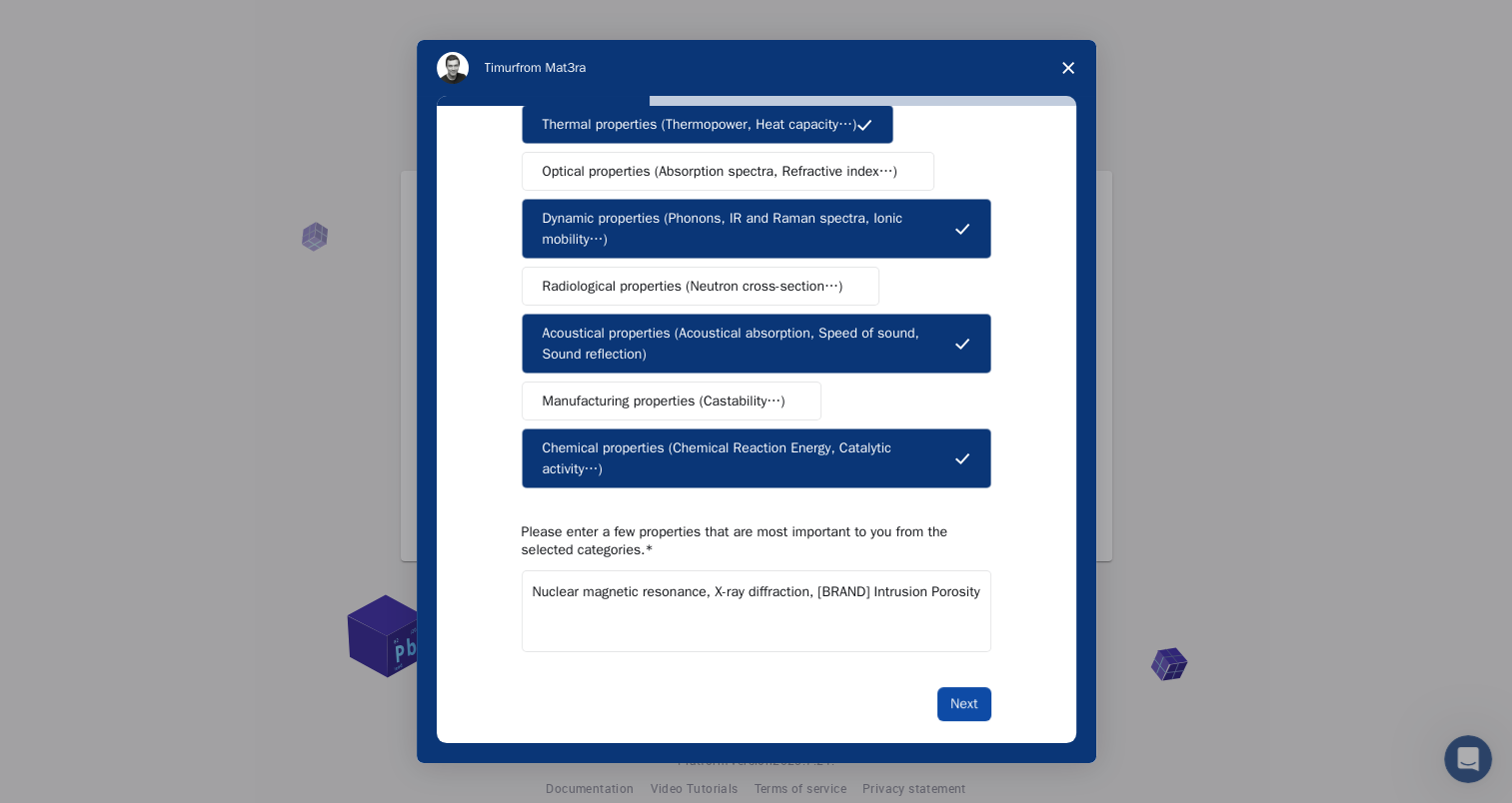 click on "Next" at bounding box center [963, 704] 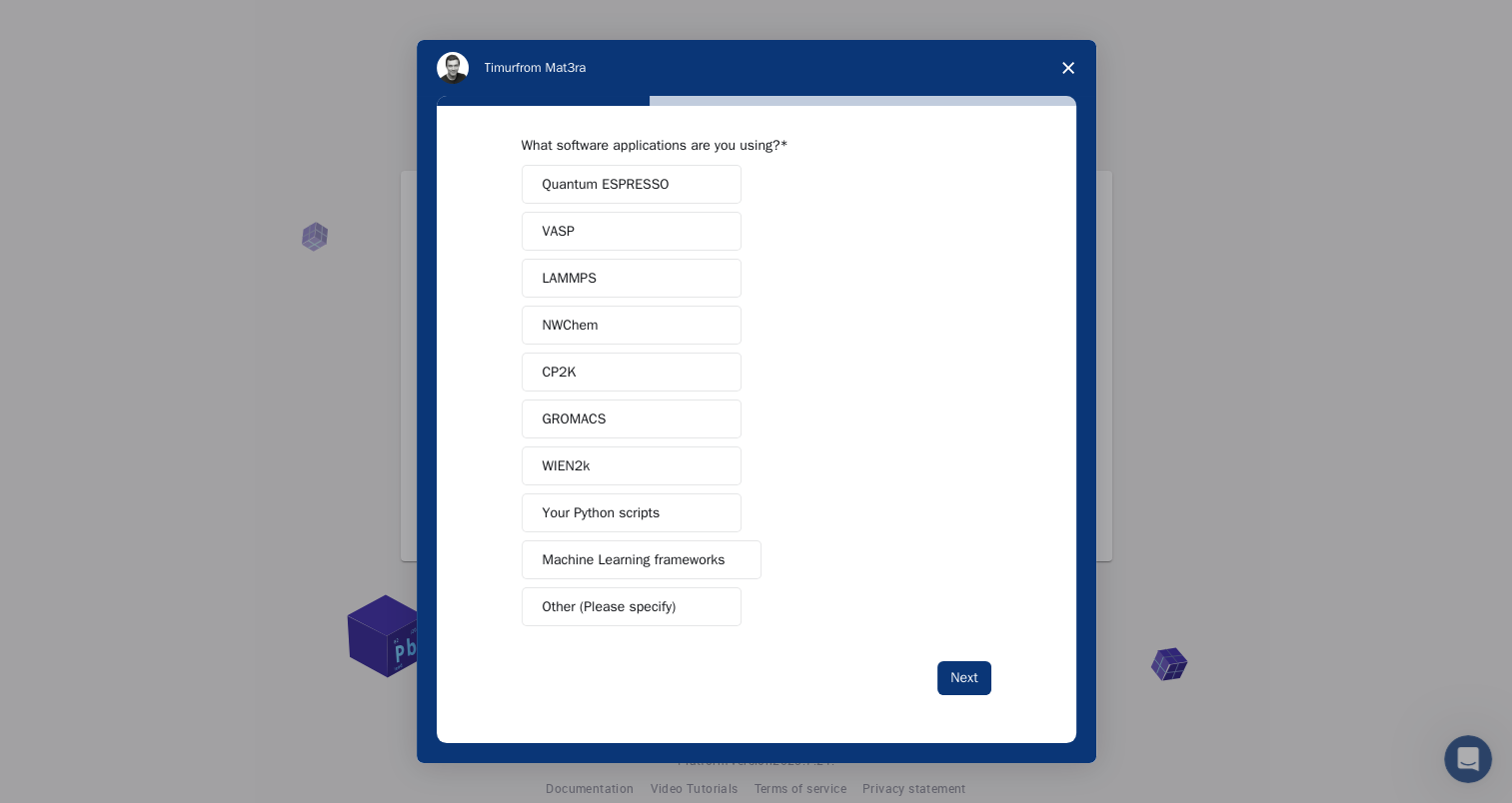 scroll, scrollTop: 12, scrollLeft: 0, axis: vertical 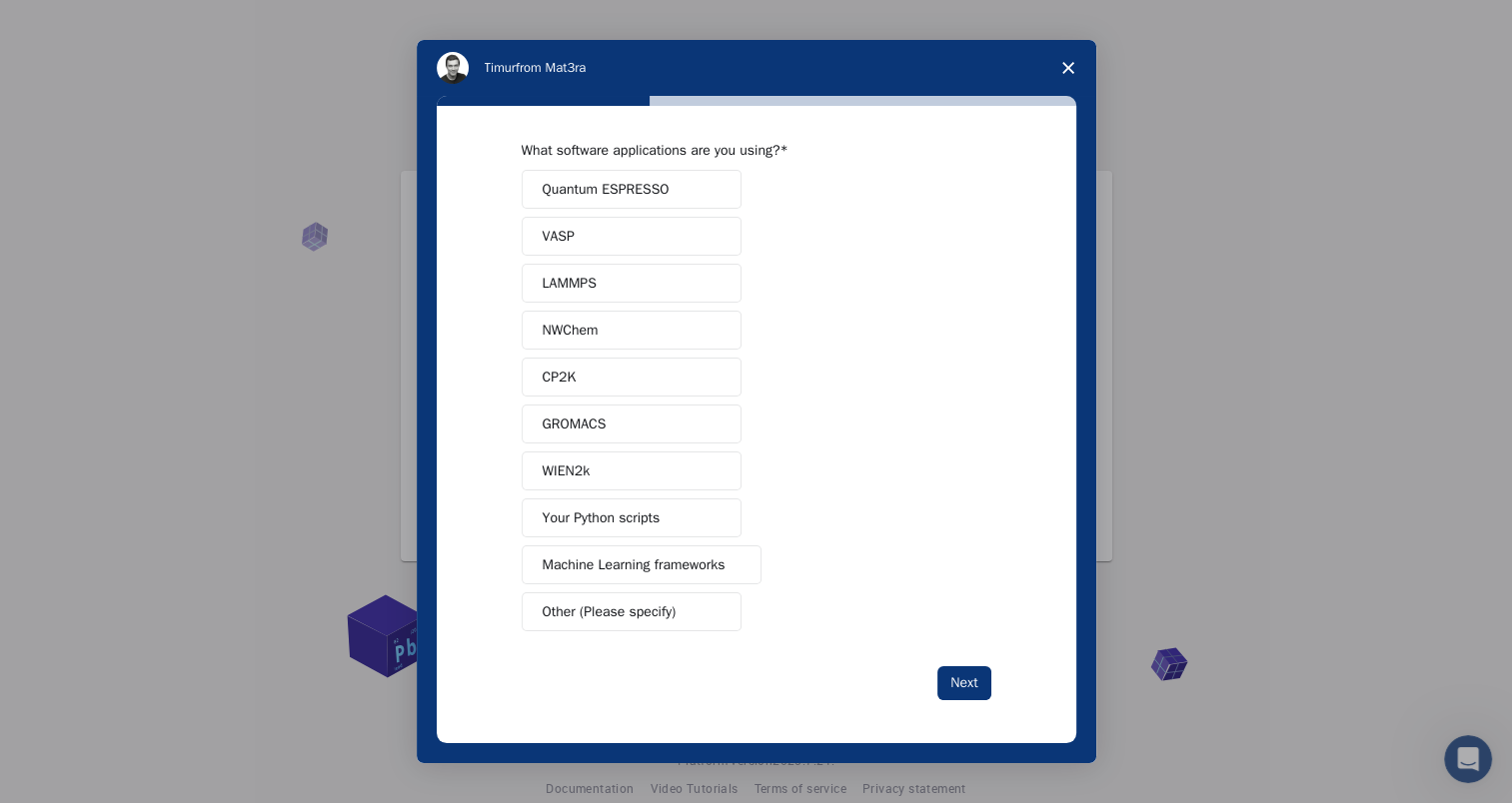click on "Your Python scripts" at bounding box center (632, 517) 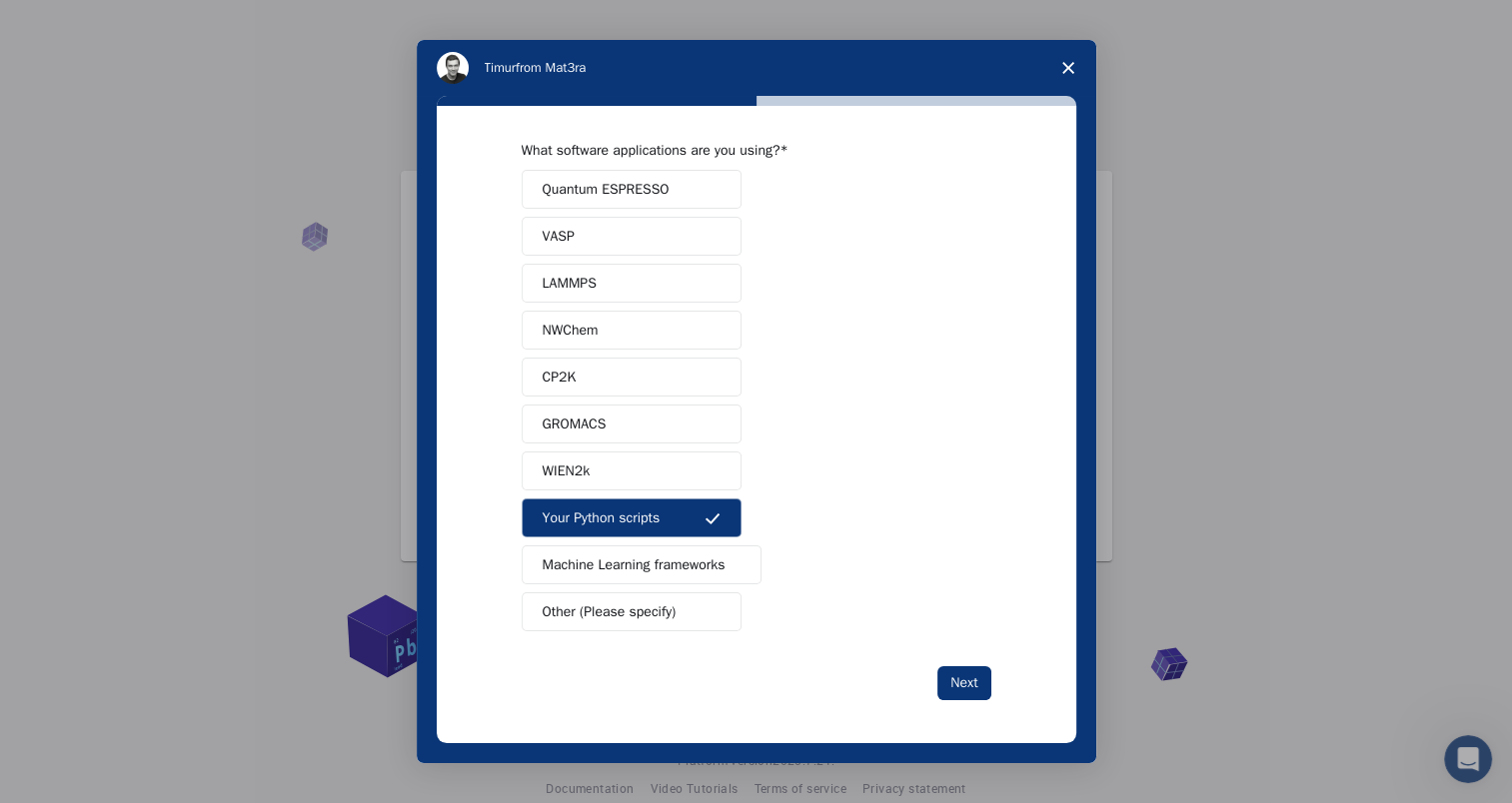 click on "Your Python scripts" at bounding box center (602, 517) 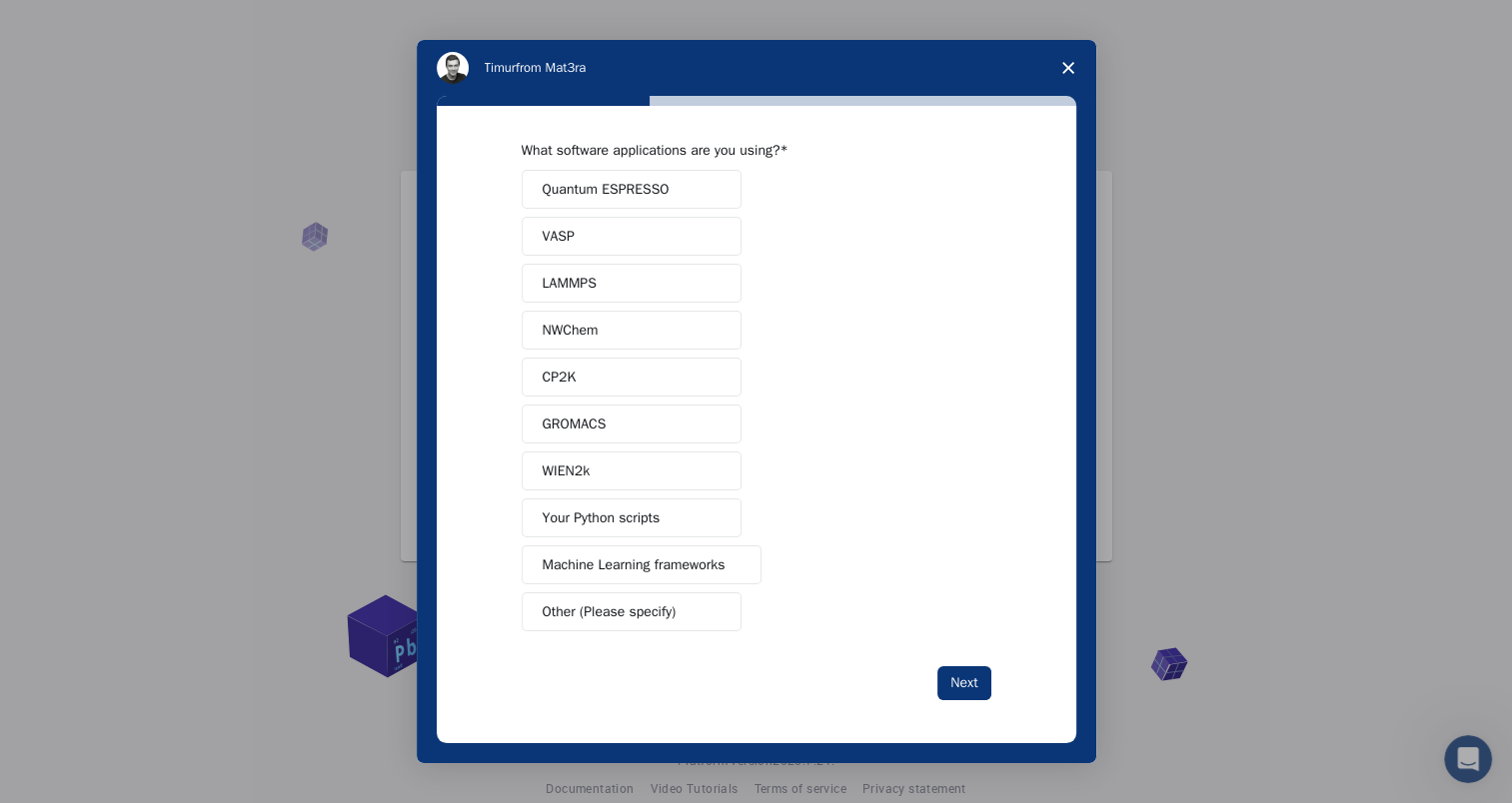 click on "Other (Please specify)" at bounding box center [610, 611] 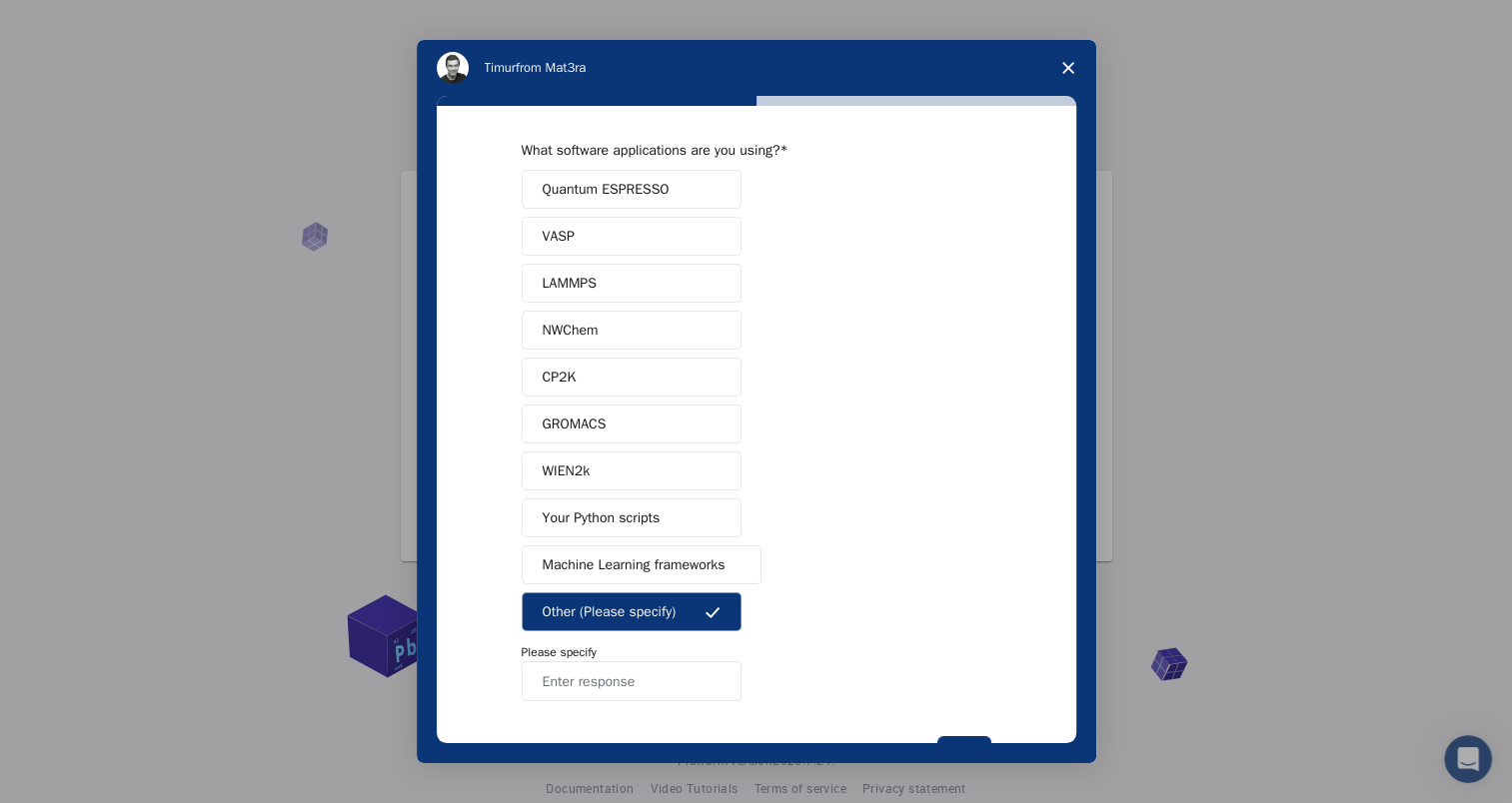 click at bounding box center [632, 681] 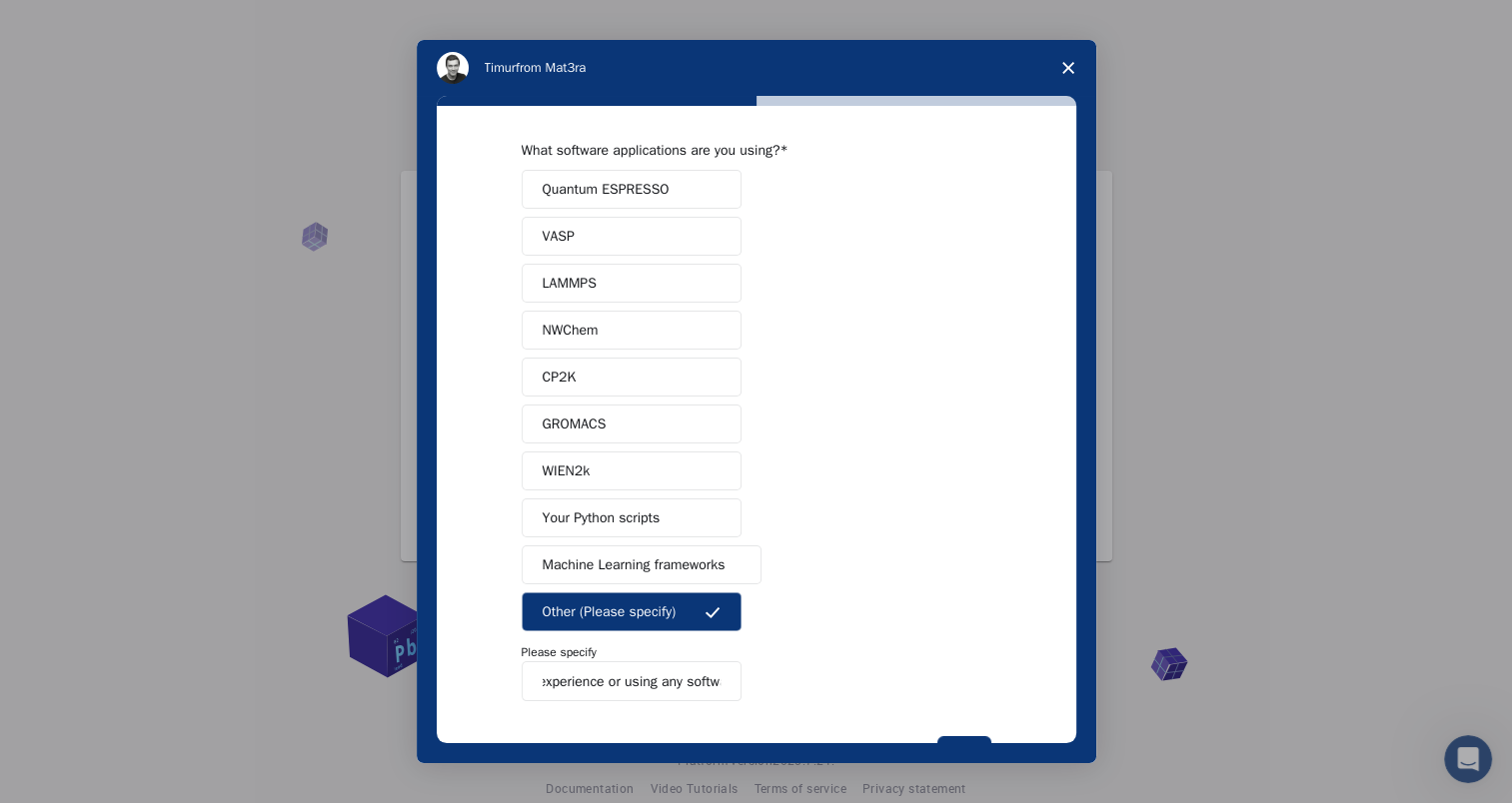 scroll, scrollTop: 0, scrollLeft: 84, axis: horizontal 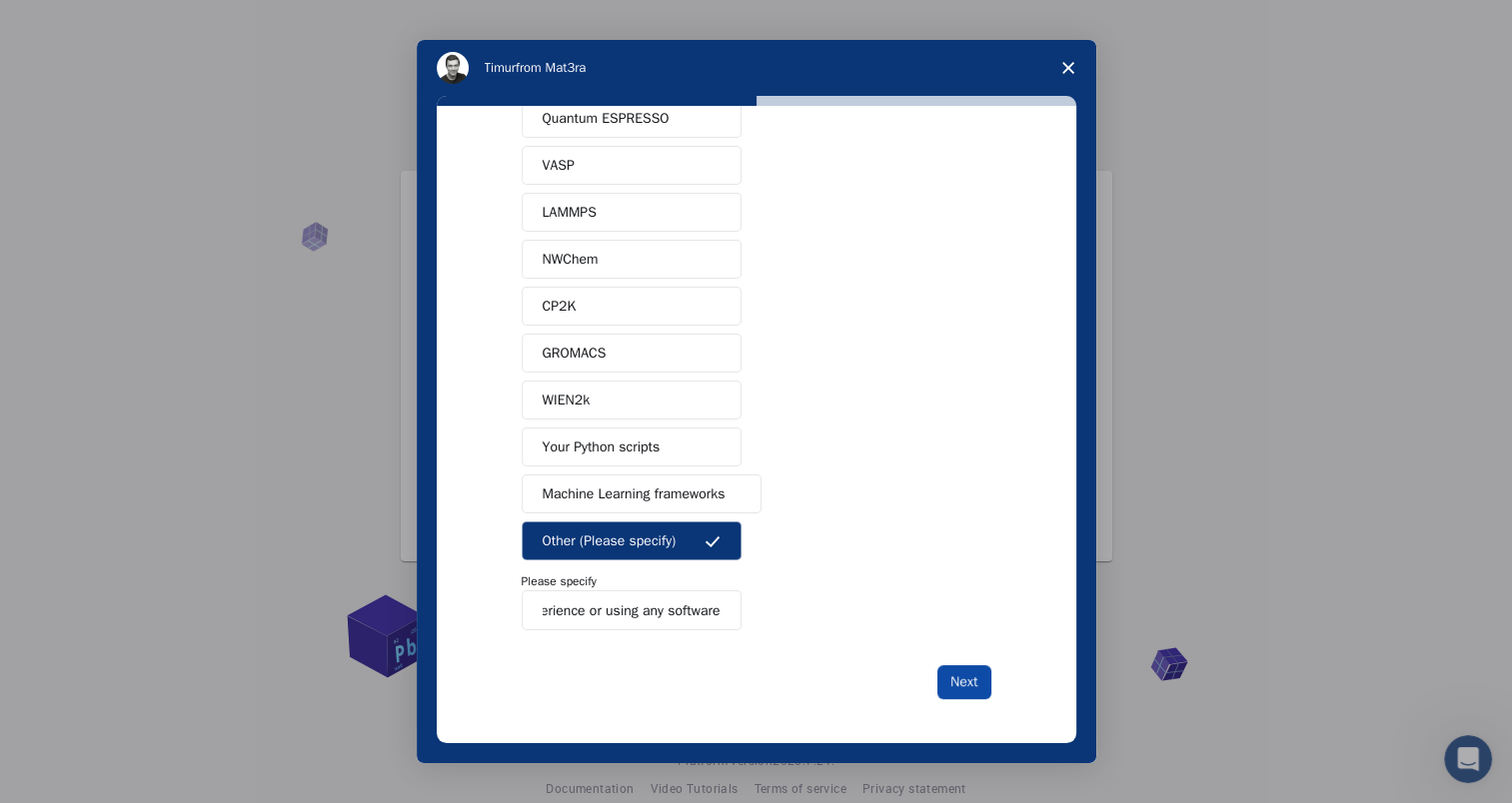 type on "I have no experience or using any software" 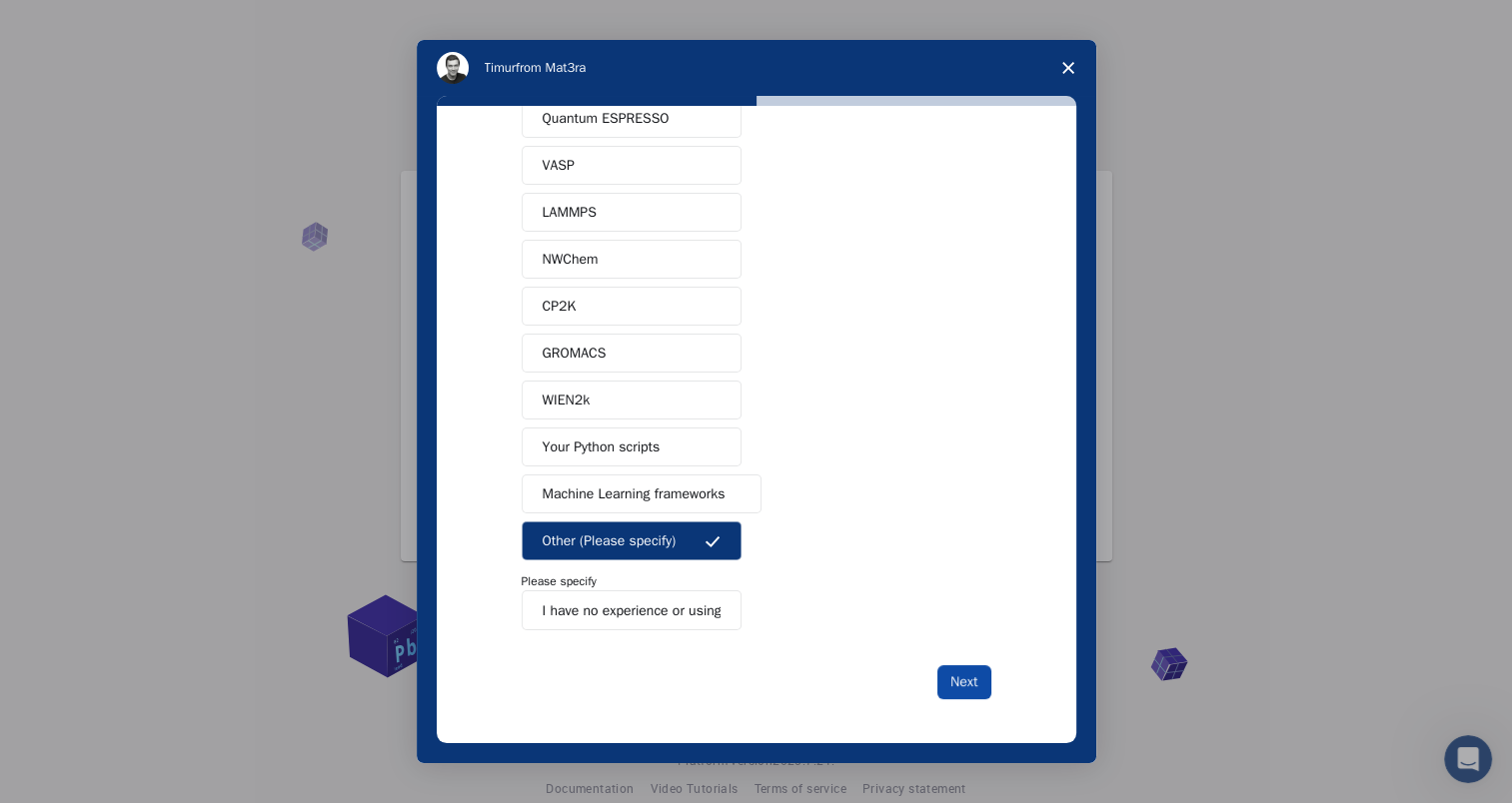 click on "Next" at bounding box center (963, 682) 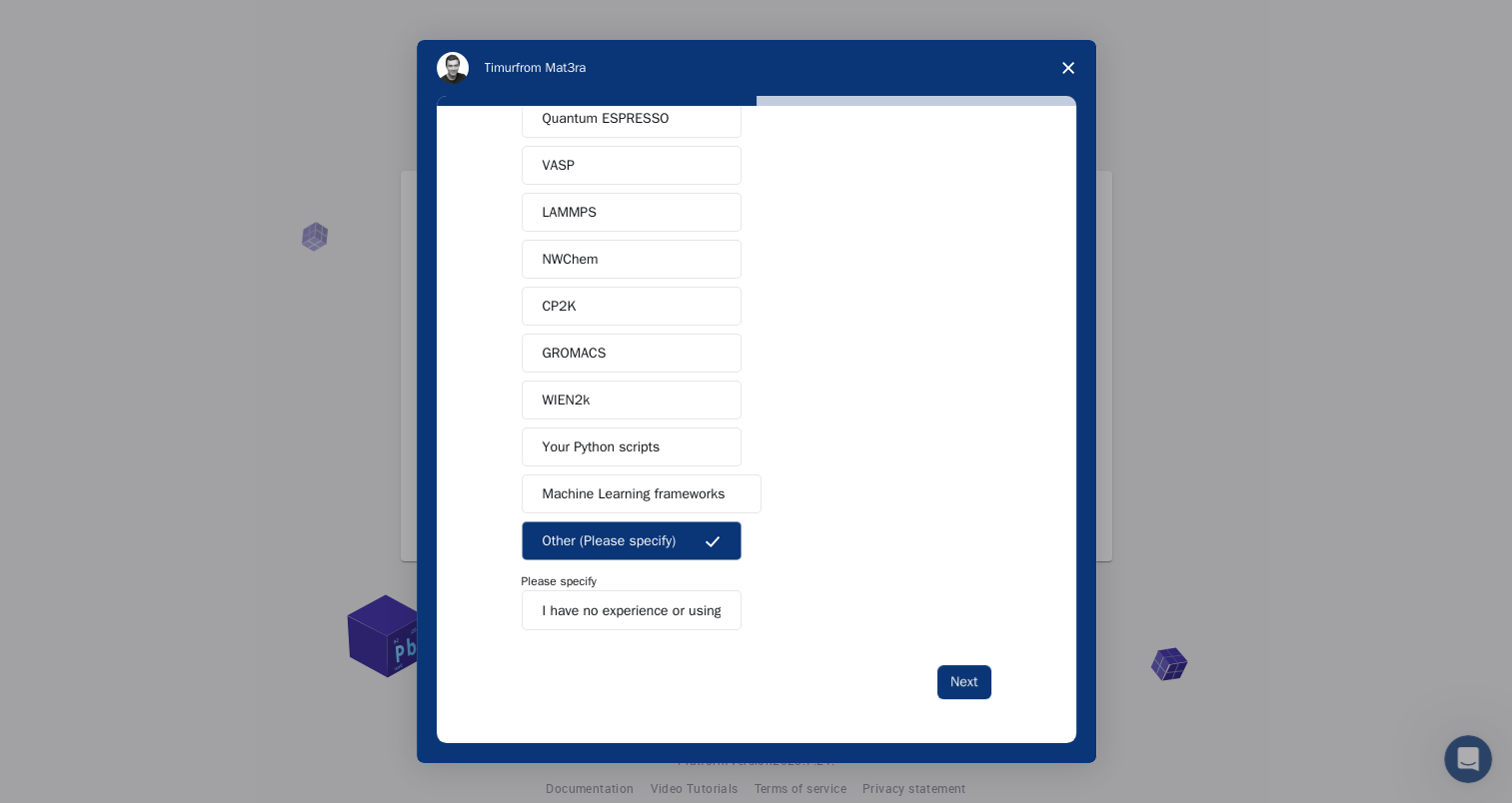 scroll, scrollTop: 0, scrollLeft: 0, axis: both 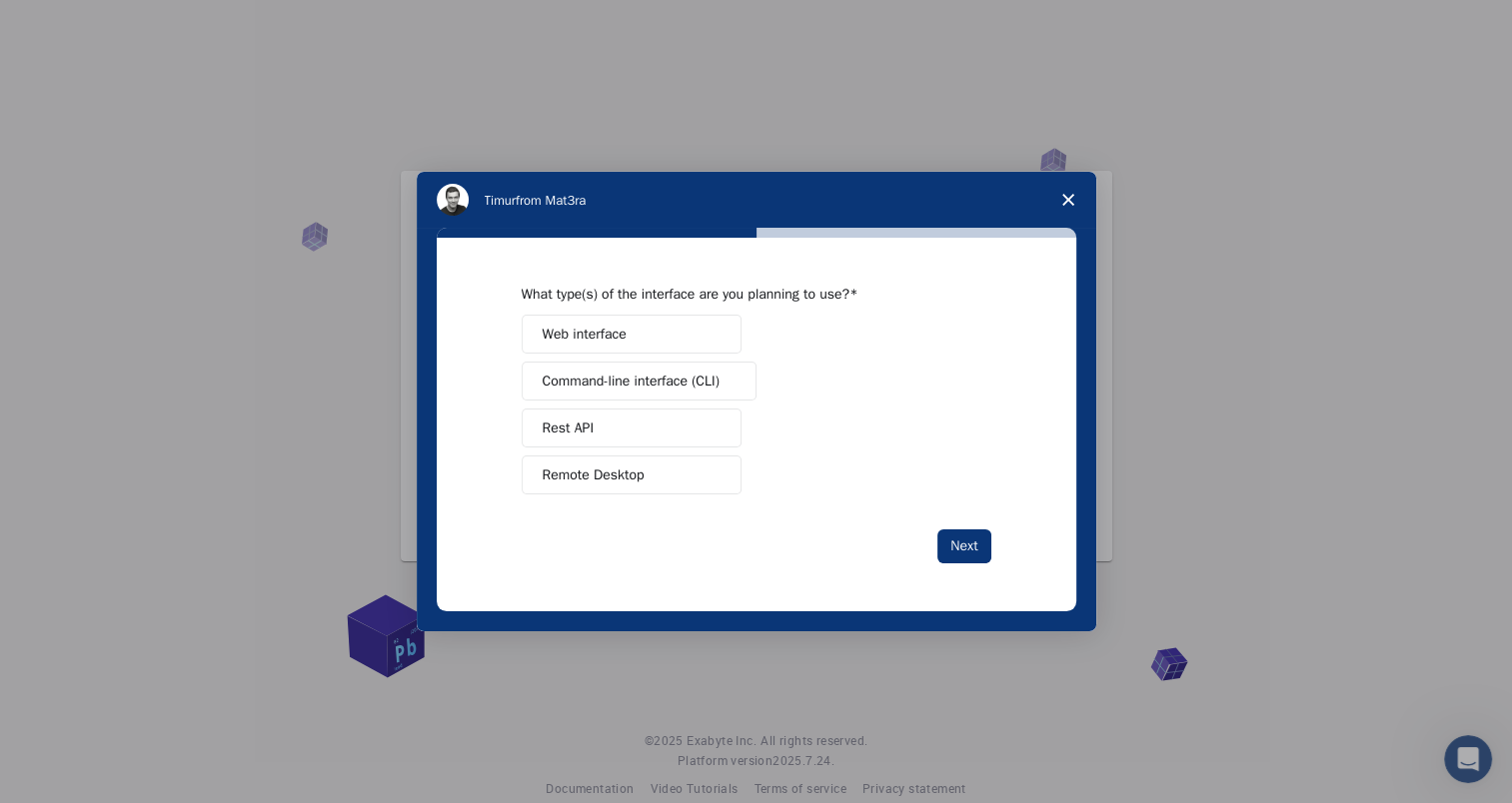 click on "Remote Desktop" at bounding box center [632, 474] 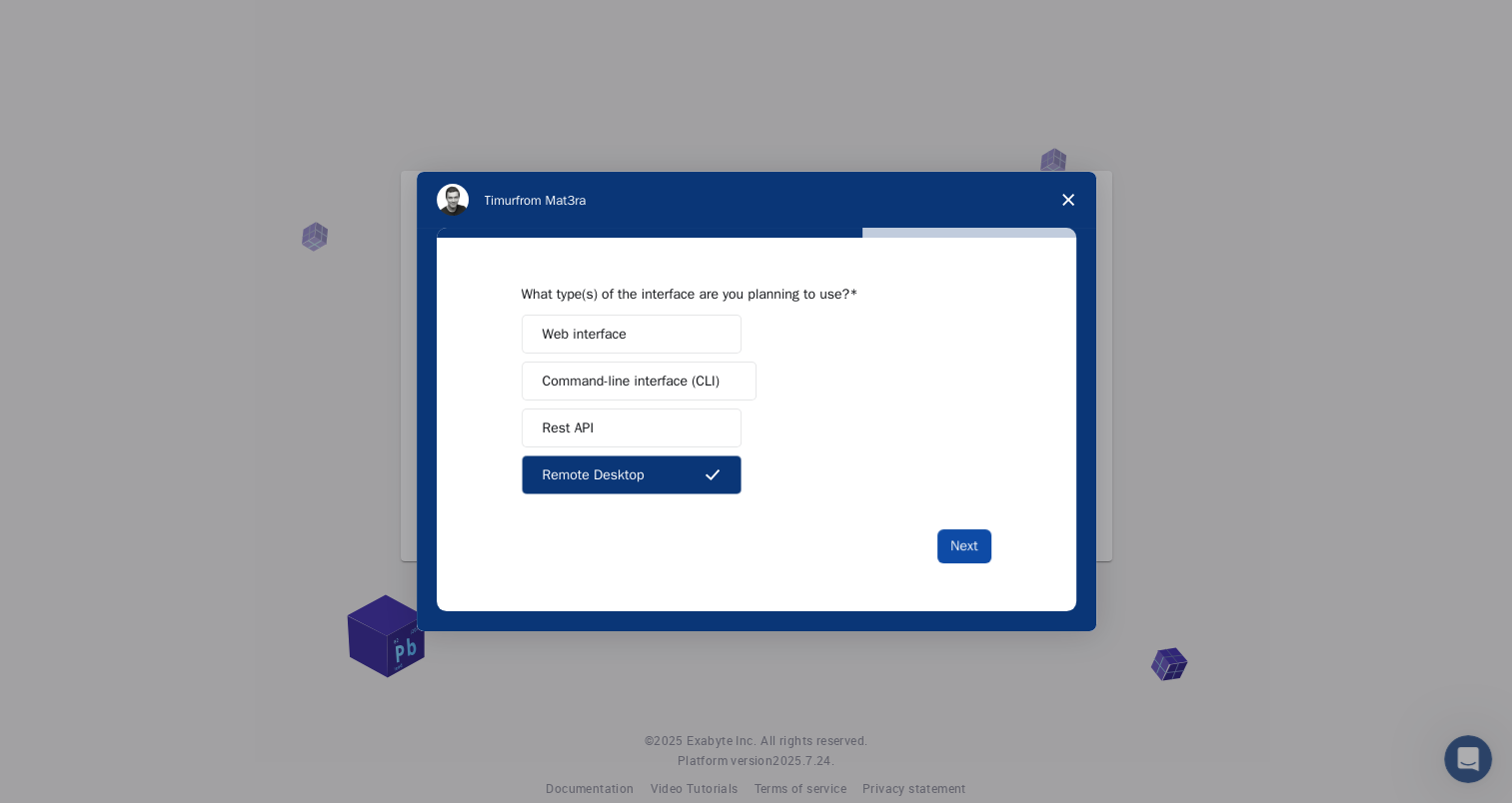 click on "Next" at bounding box center (963, 546) 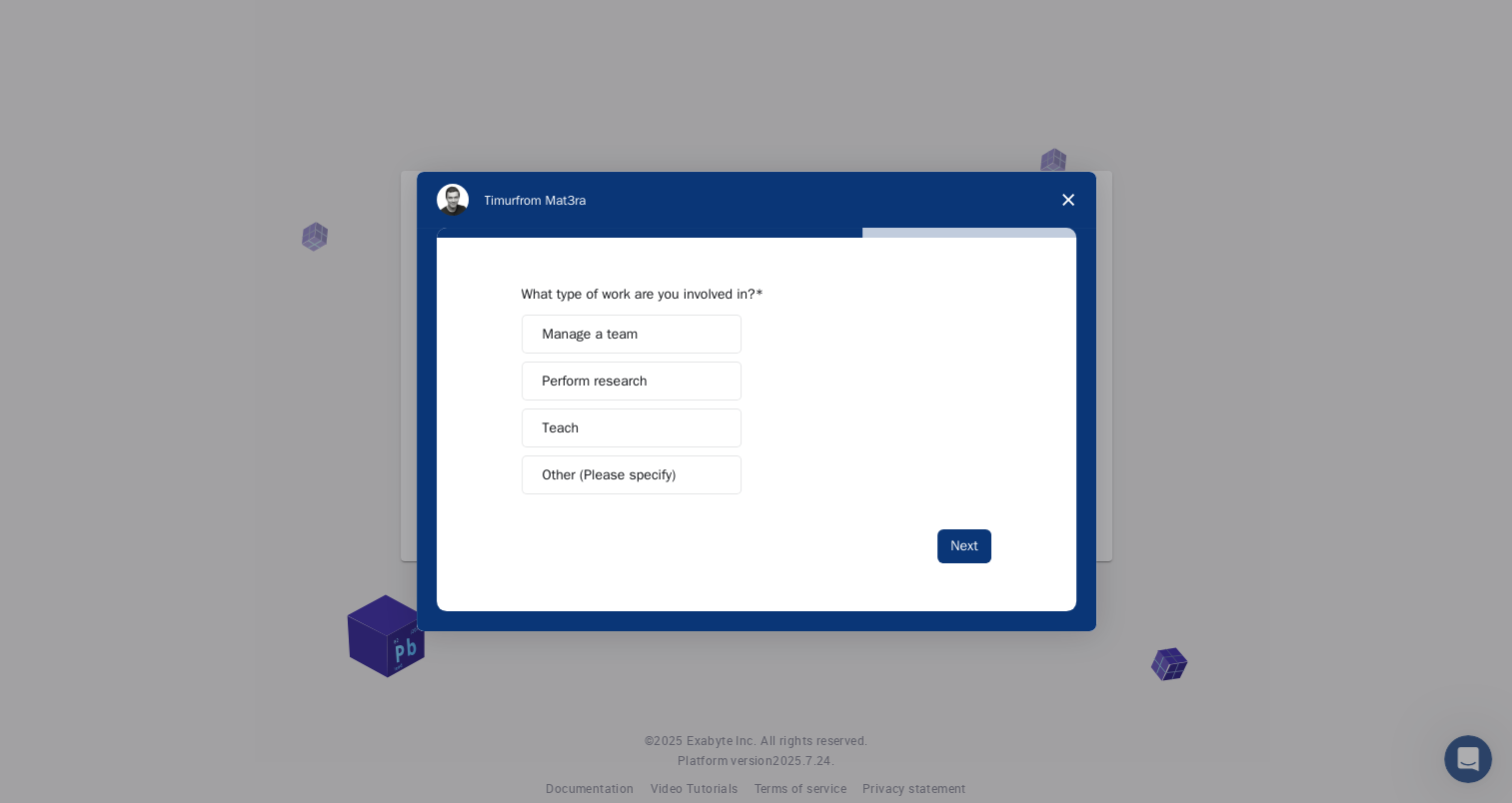 click on "Perform research" at bounding box center (632, 381) 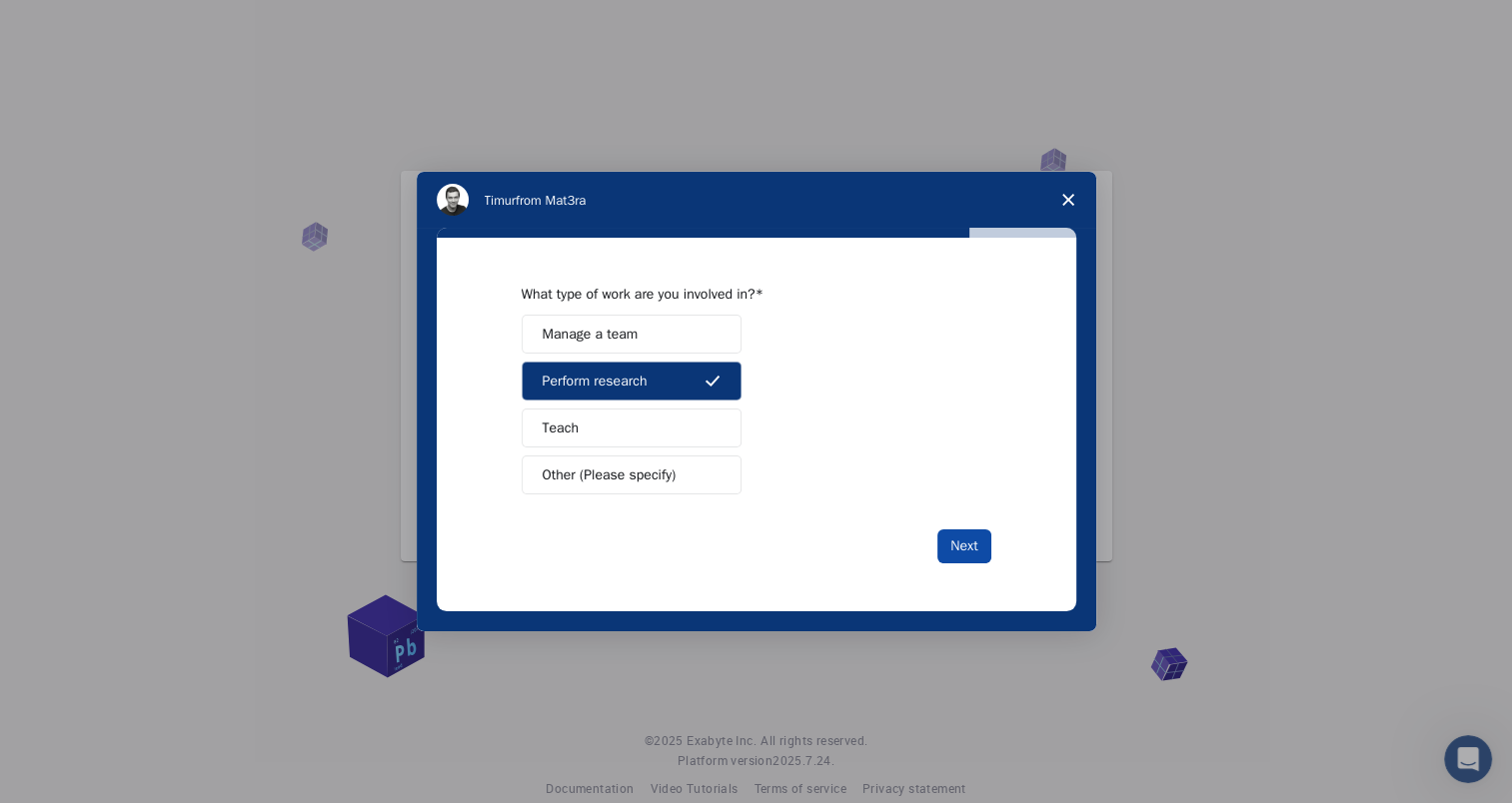 click on "Next" at bounding box center [963, 546] 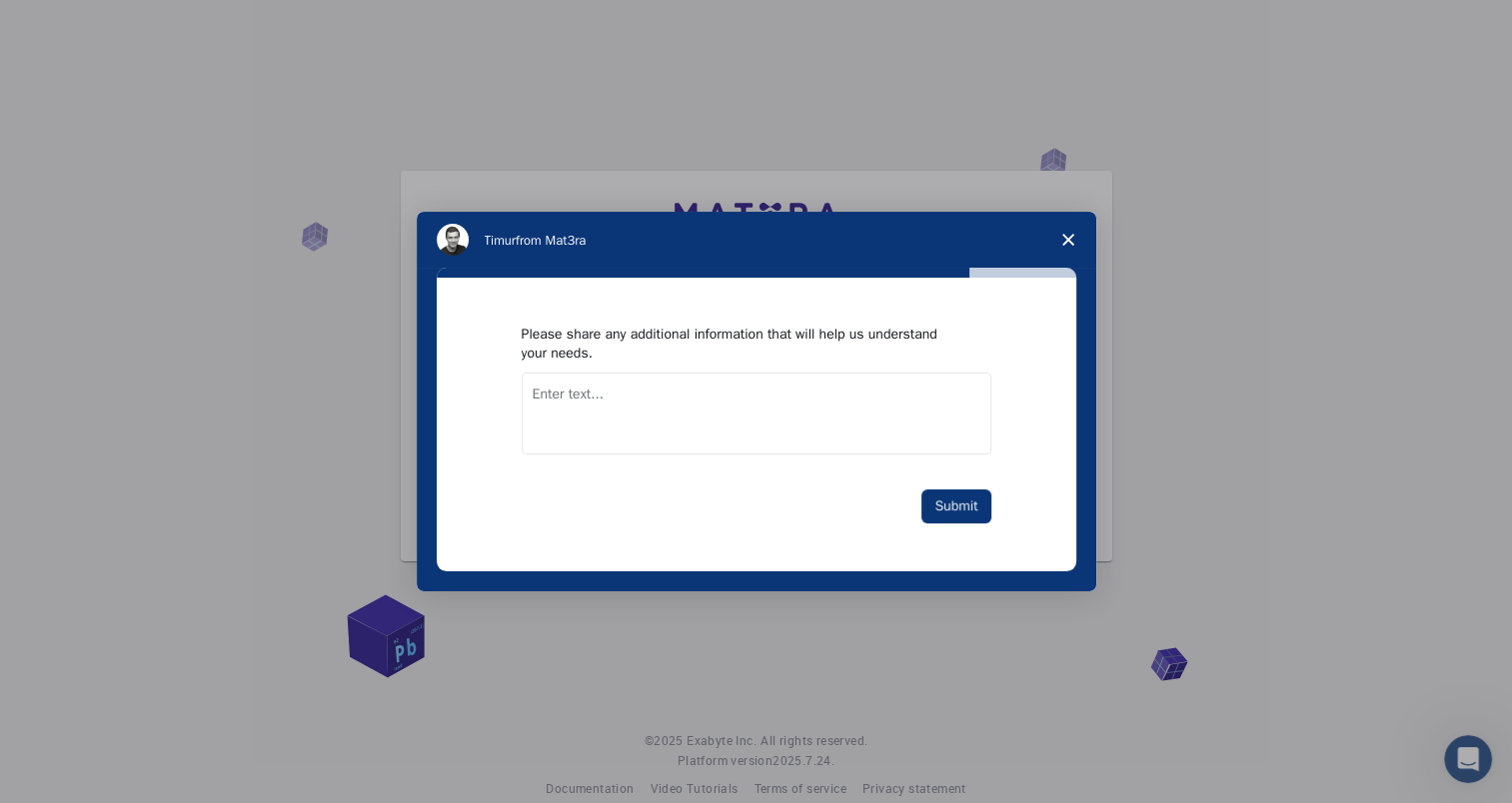 click at bounding box center [756, 413] 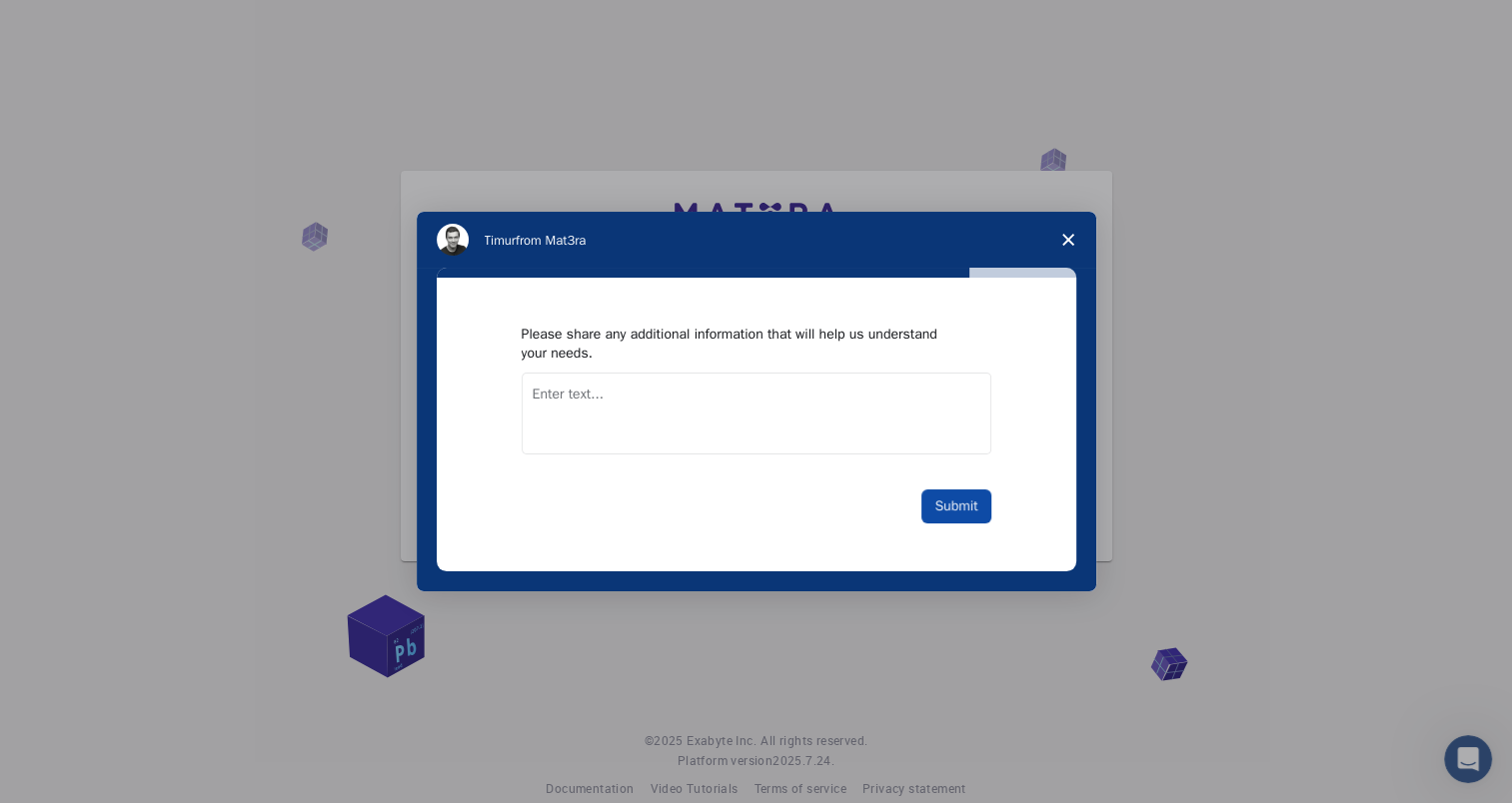 click on "Submit" at bounding box center [955, 506] 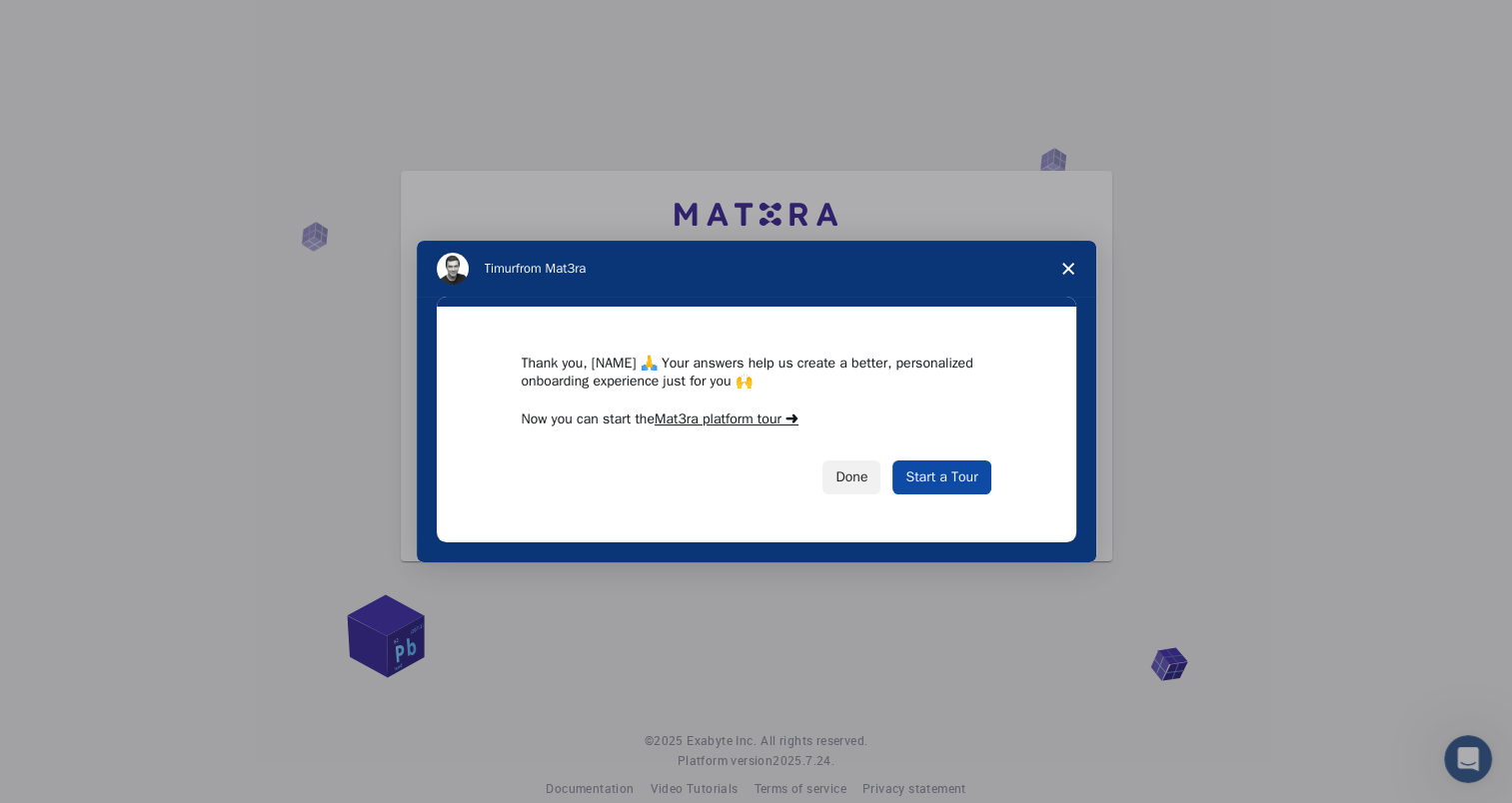 click on "Start a Tour" at bounding box center [941, 477] 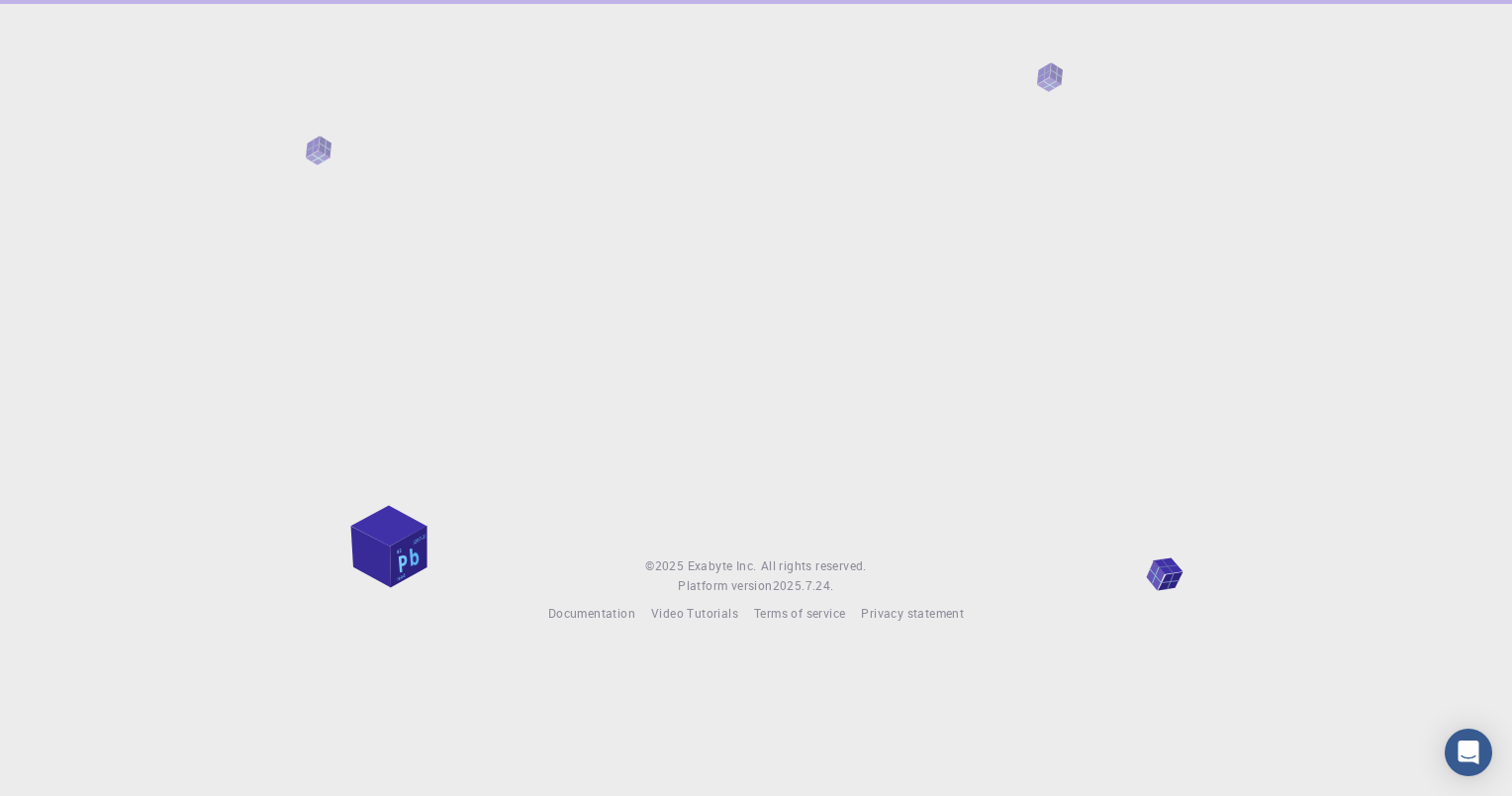 scroll, scrollTop: 0, scrollLeft: 0, axis: both 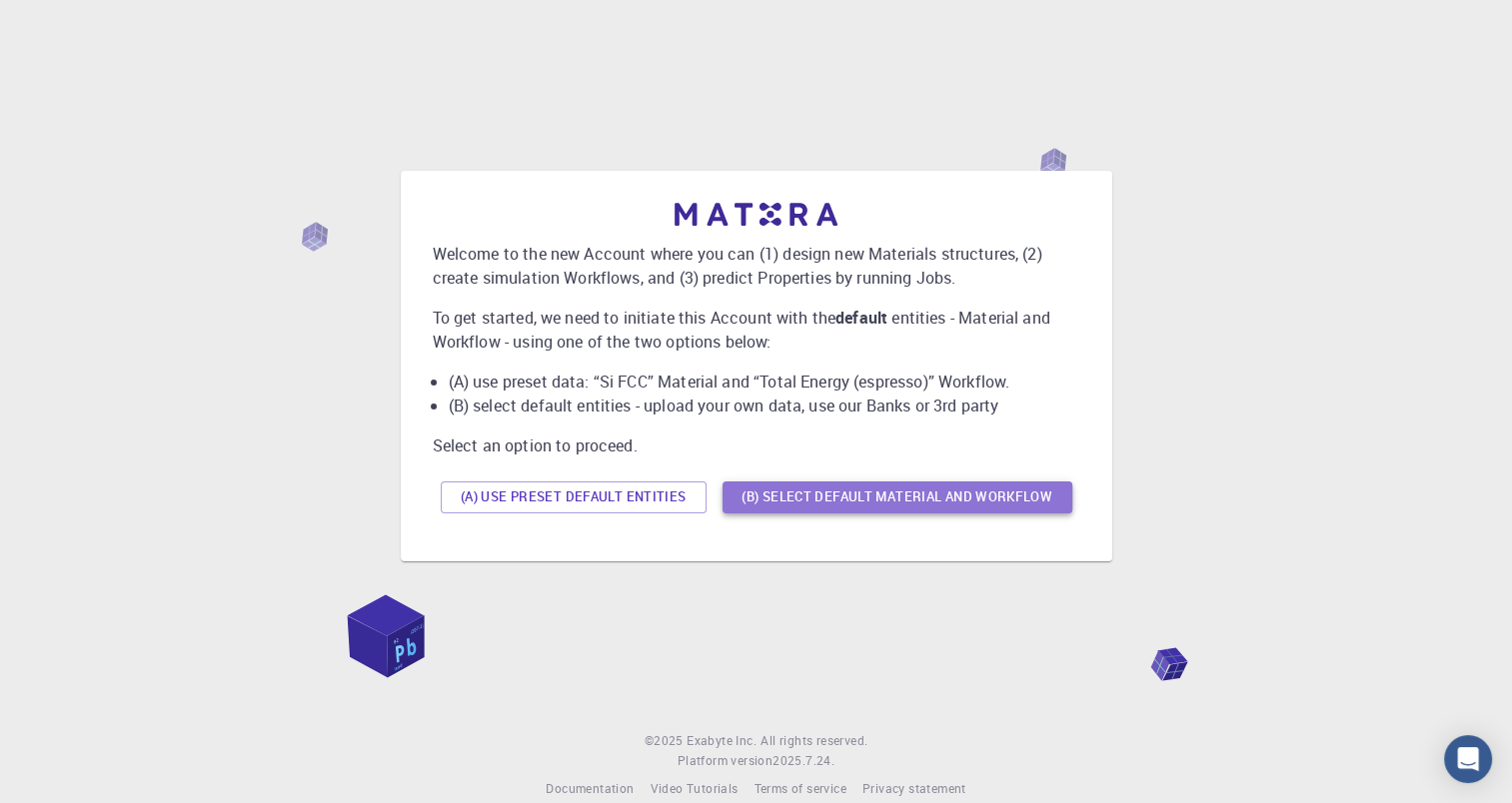 click on "(B) Select default material and workflow" at bounding box center [897, 497] 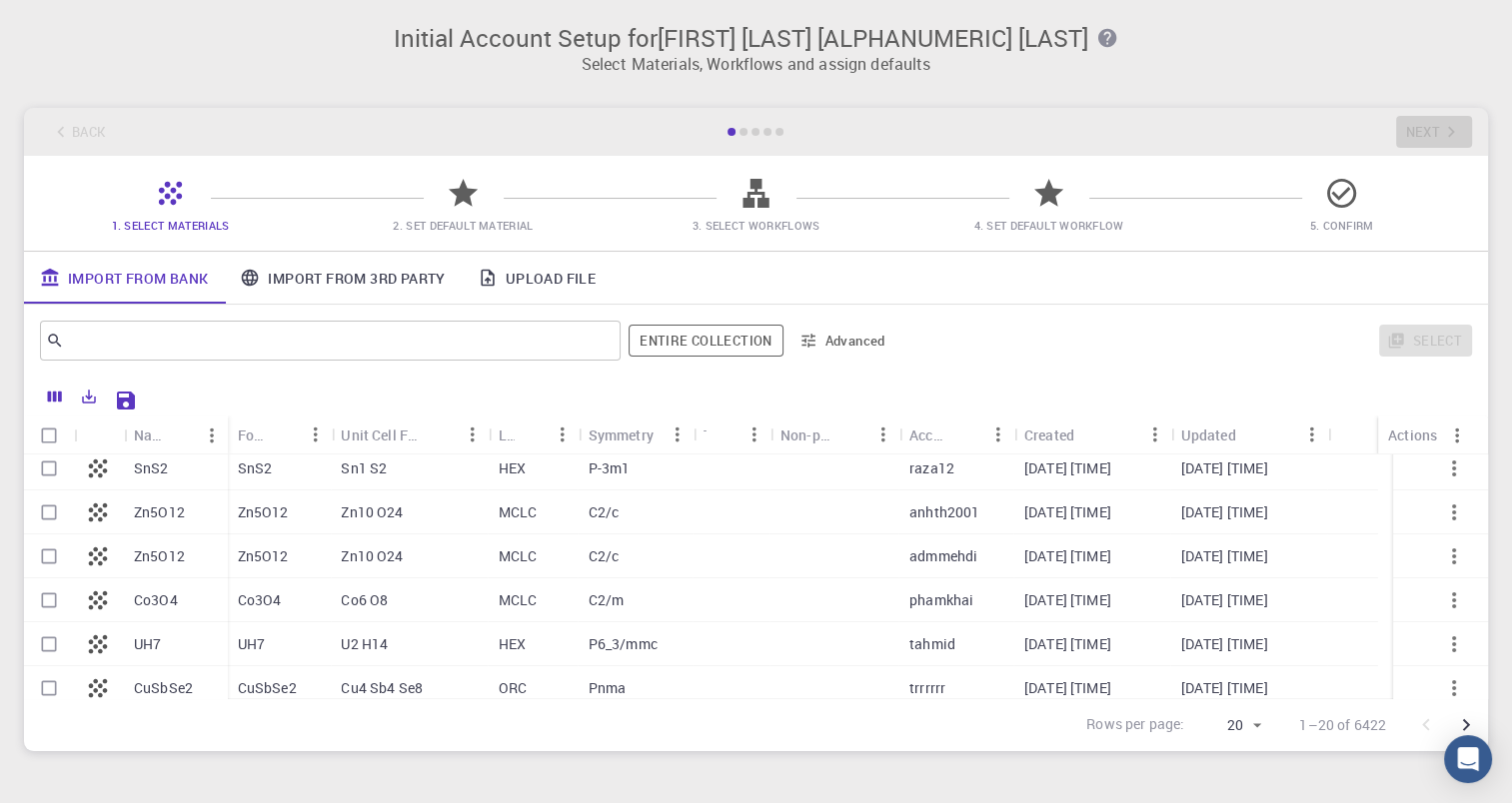 scroll, scrollTop: 0, scrollLeft: 0, axis: both 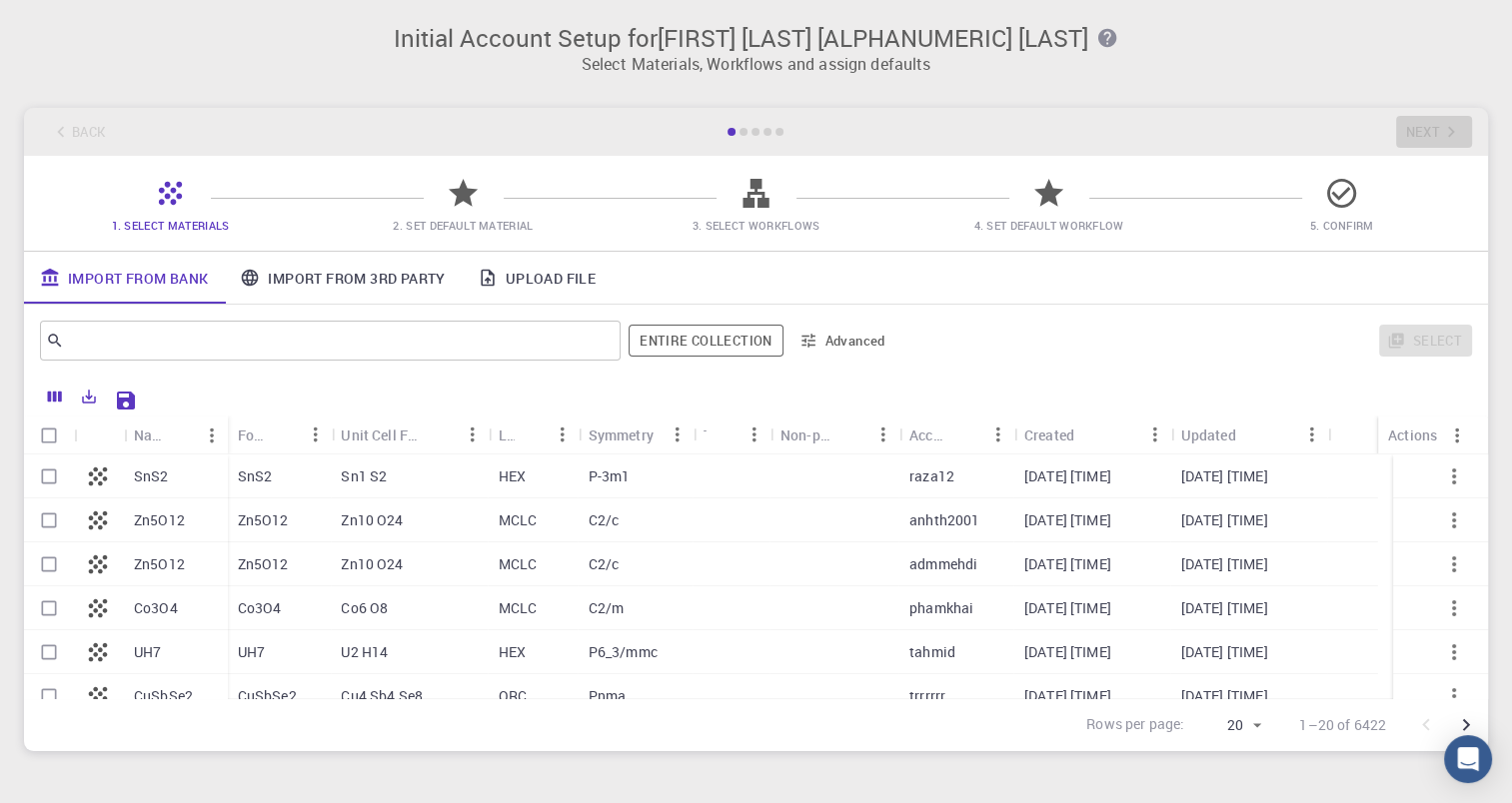 drag, startPoint x: 468, startPoint y: 182, endPoint x: 463, endPoint y: 191, distance: 10.29563 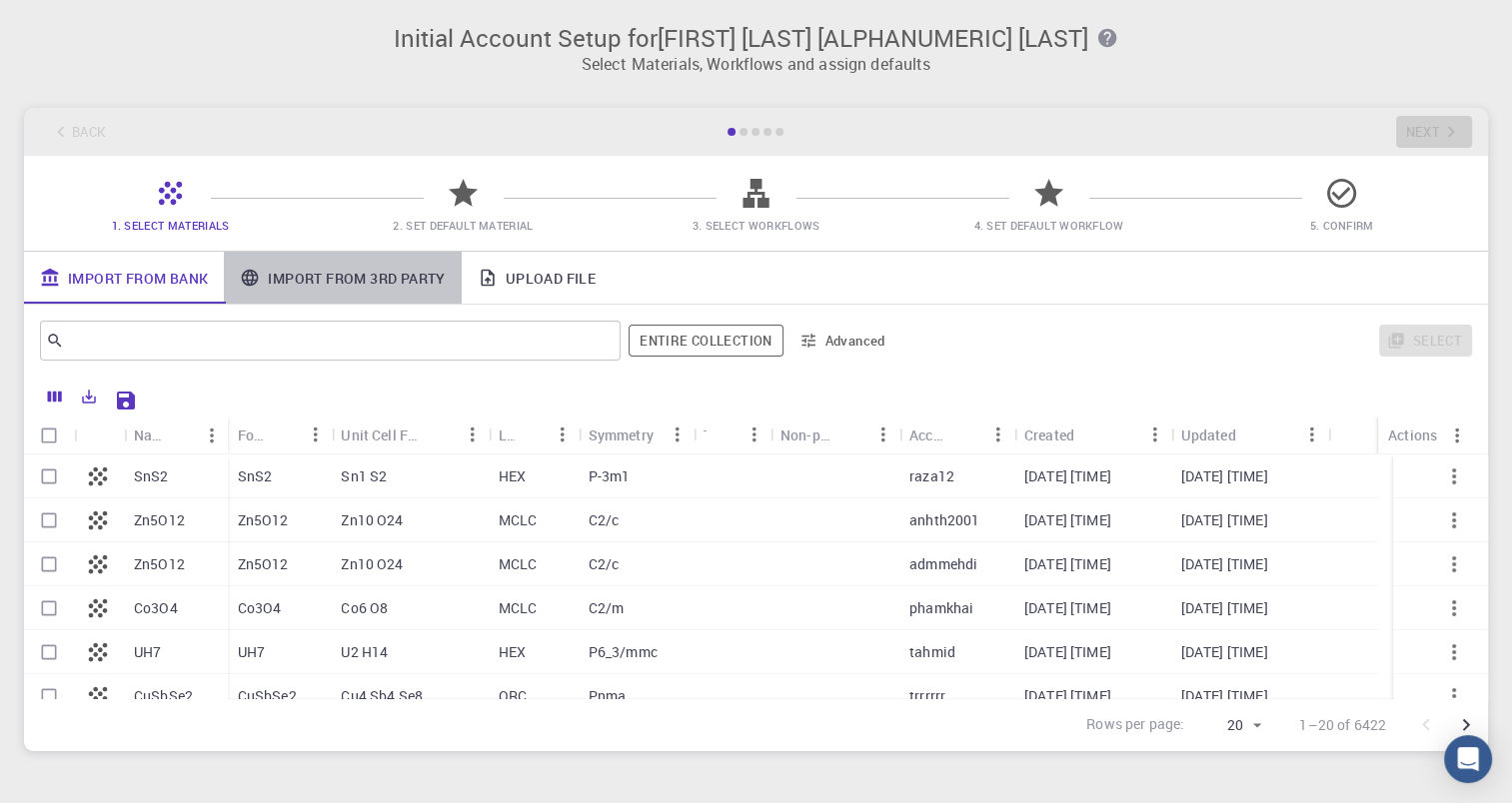 drag, startPoint x: 368, startPoint y: 274, endPoint x: 378, endPoint y: 276, distance: 10.198039 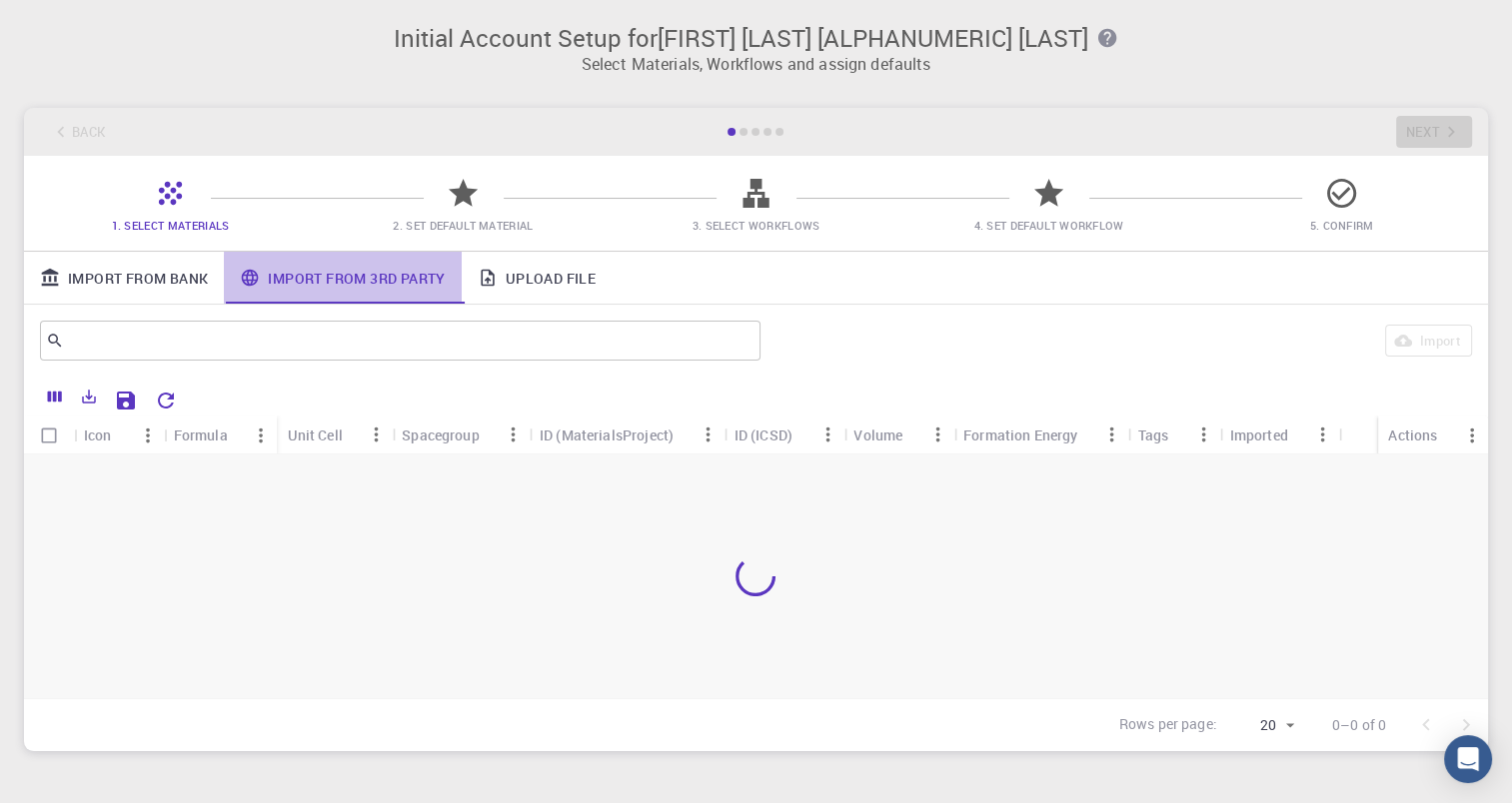 click on "Import From 3rd Party" at bounding box center (342, 278) 